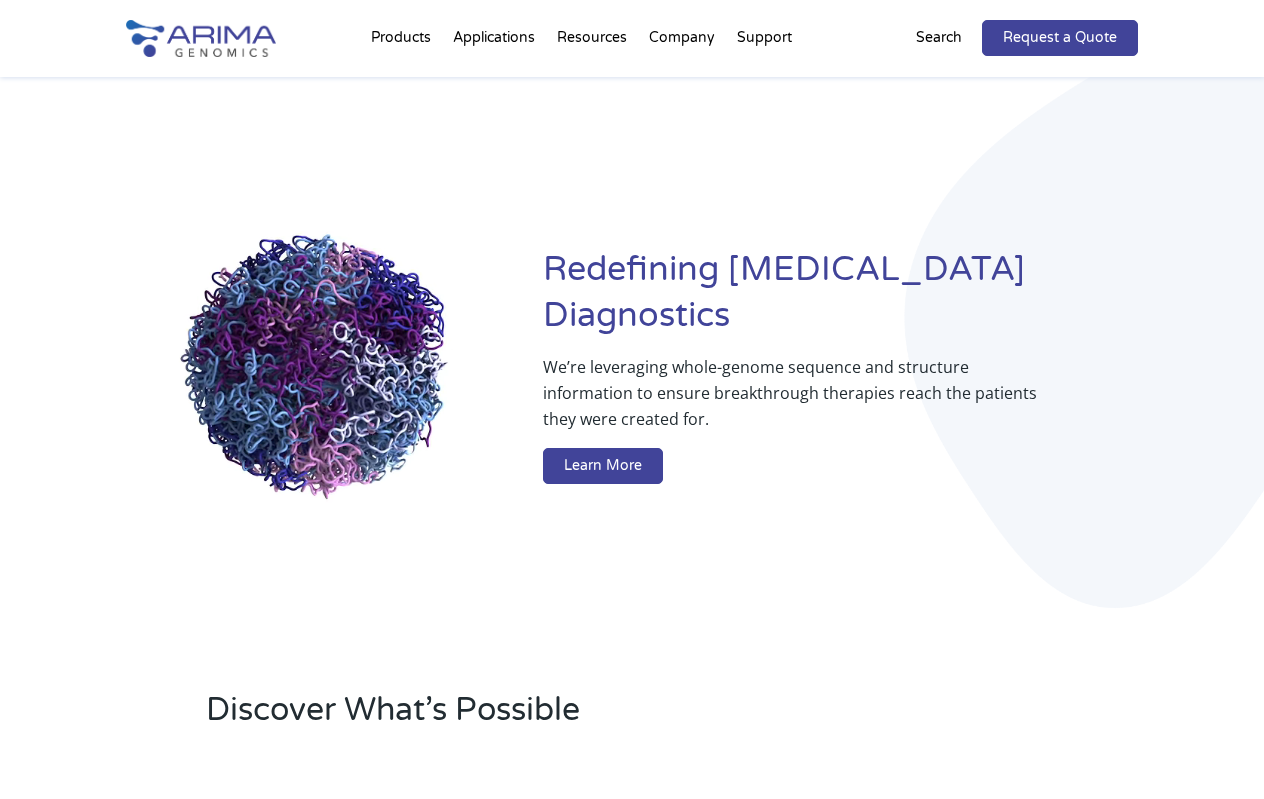 scroll, scrollTop: 3891, scrollLeft: 0, axis: vertical 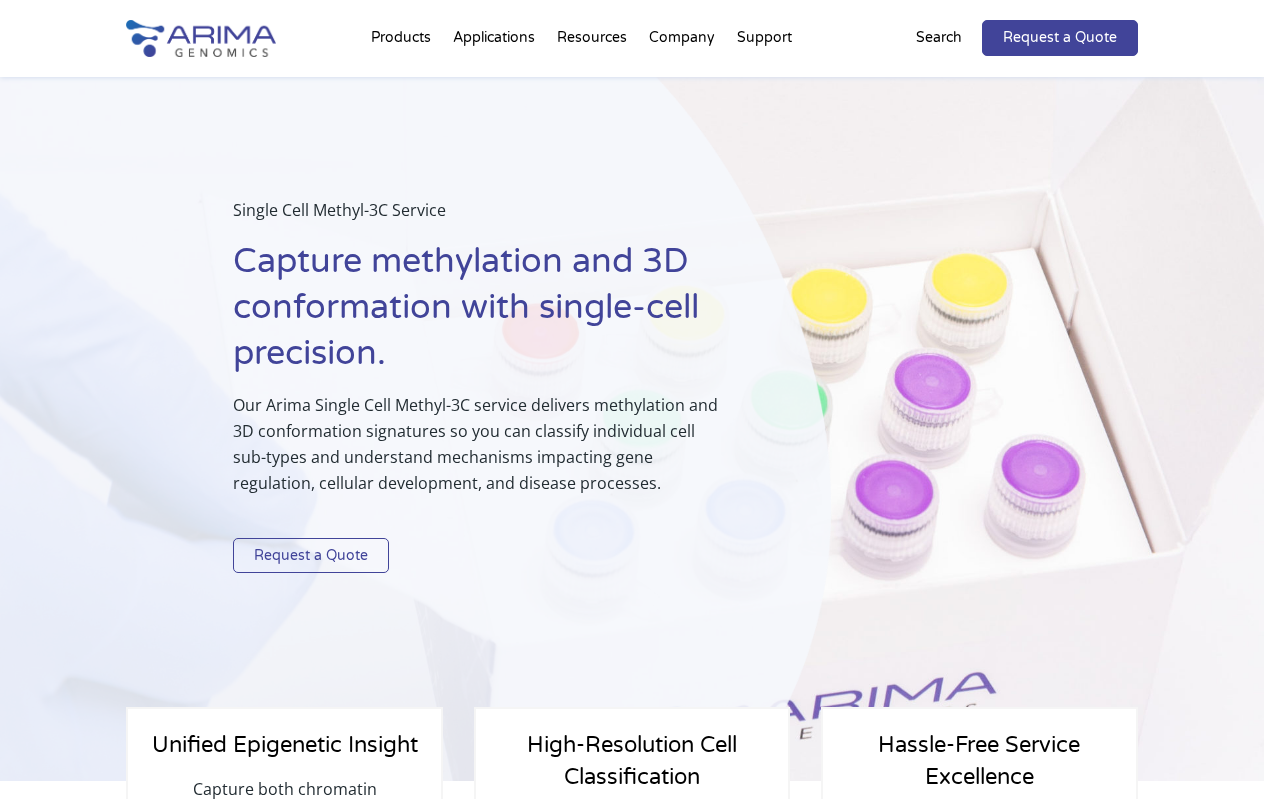 click on "Request a Quote" at bounding box center (311, 556) 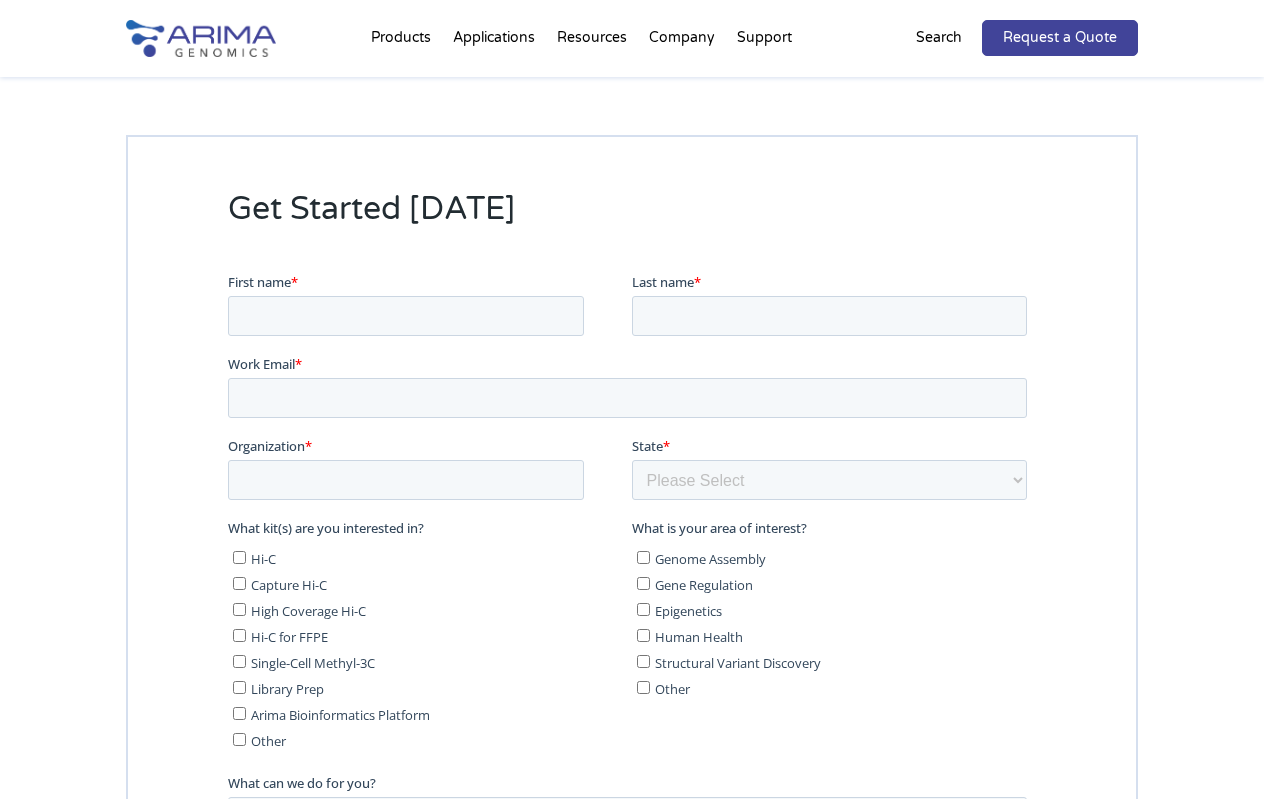 scroll, scrollTop: 2831, scrollLeft: 0, axis: vertical 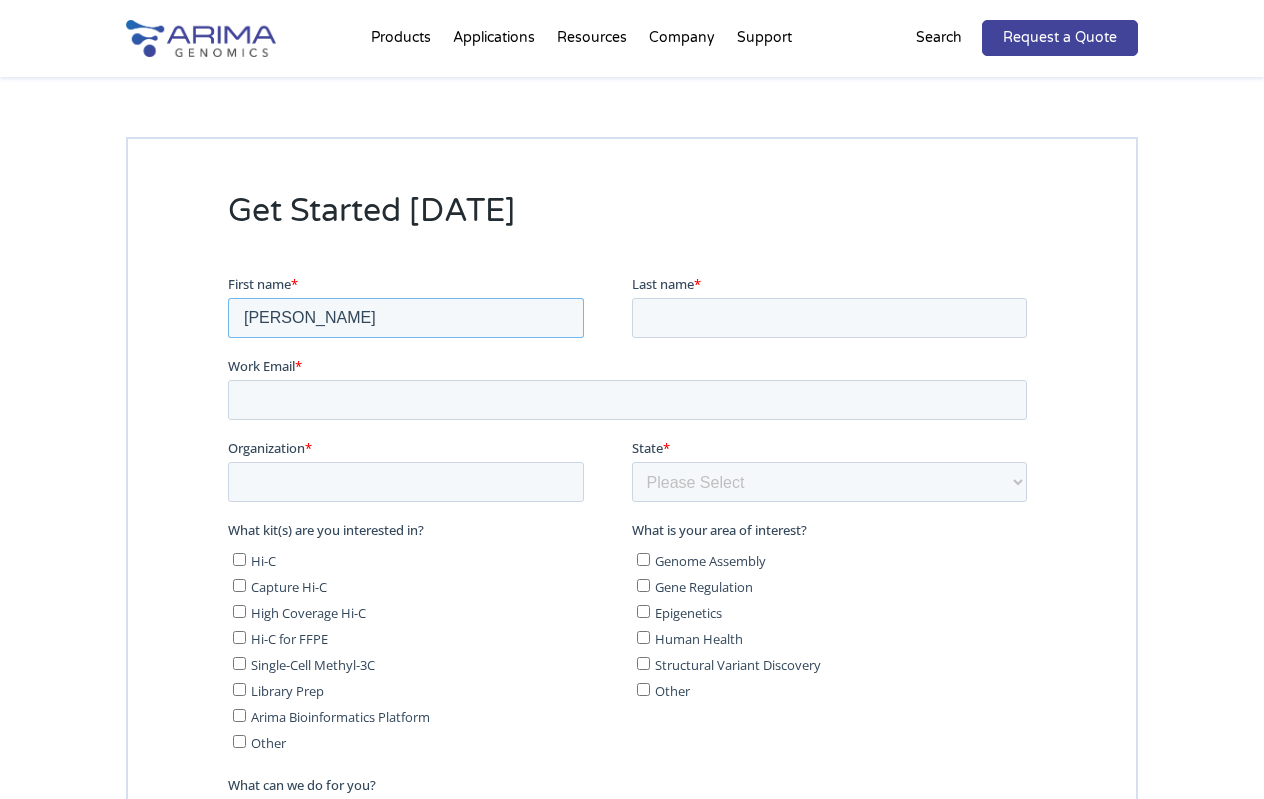 type on "James" 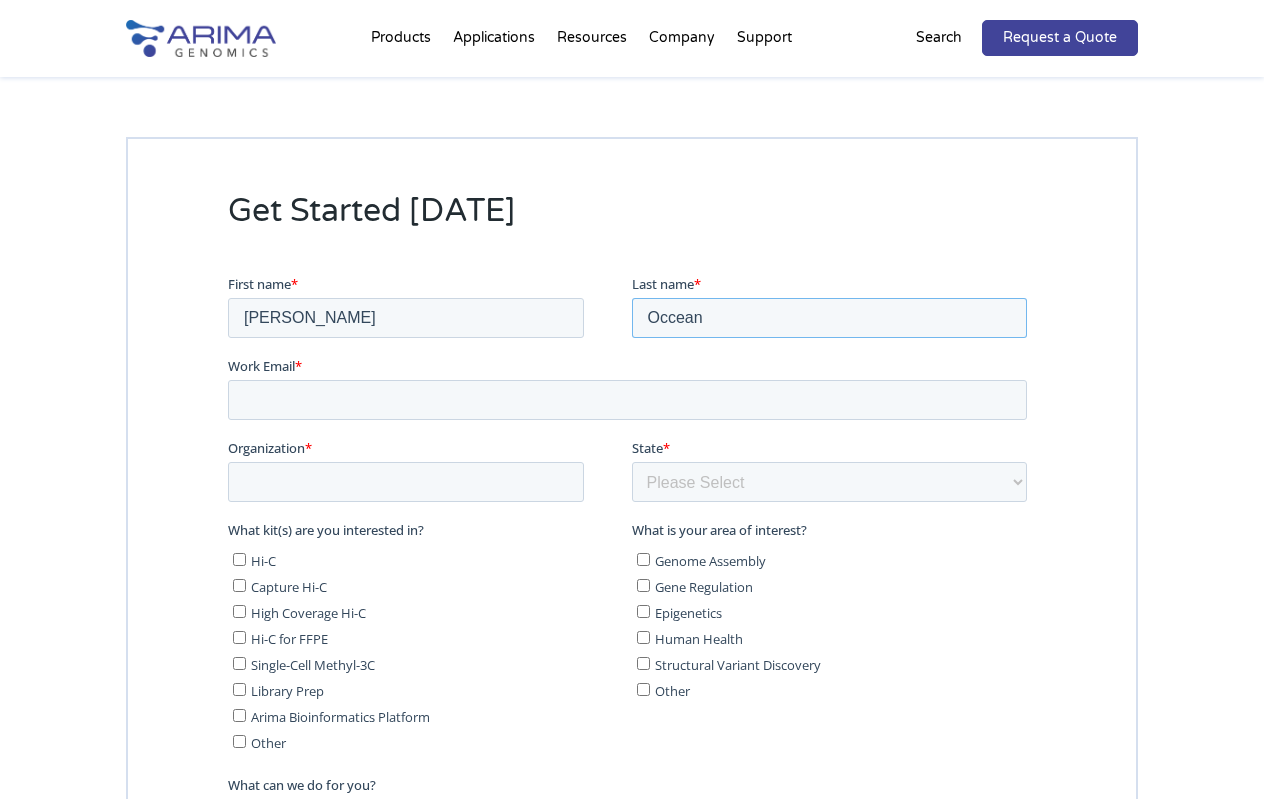 type on "Occean" 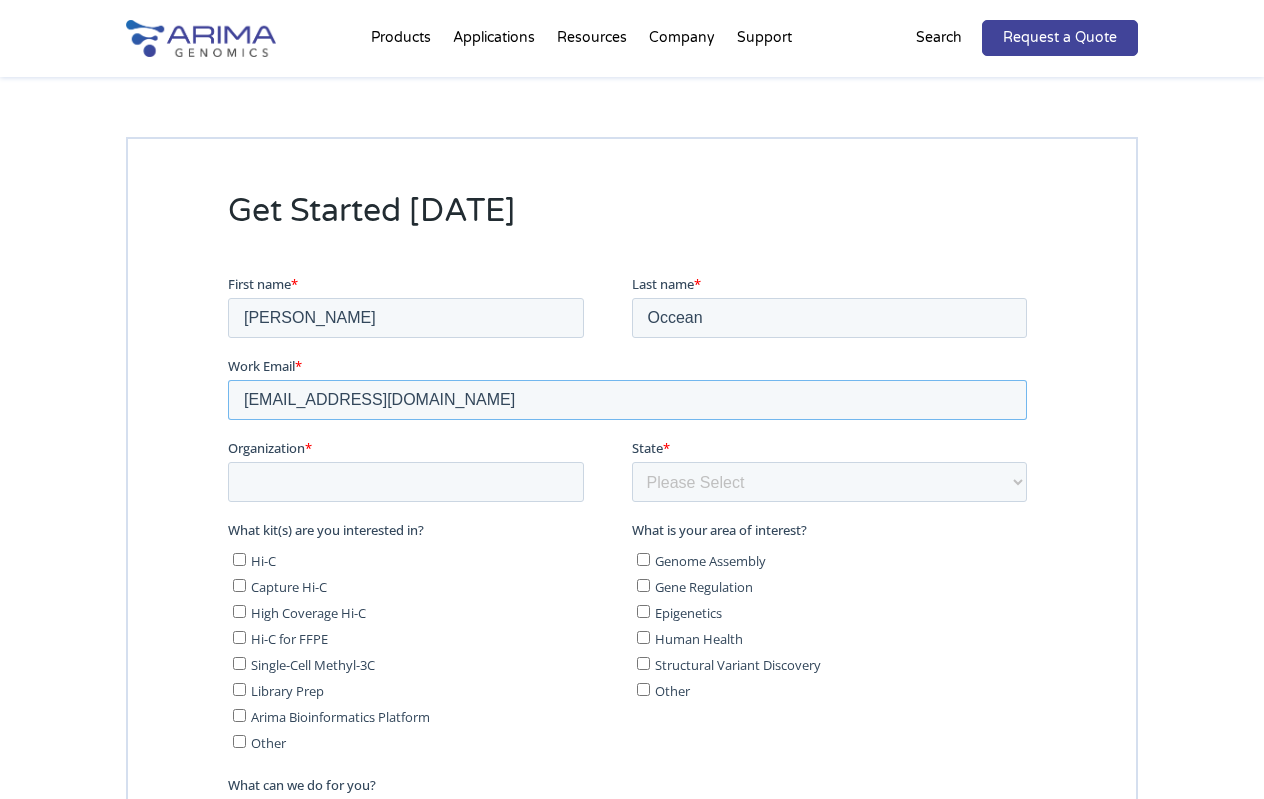type on "joccean@stanford.edu" 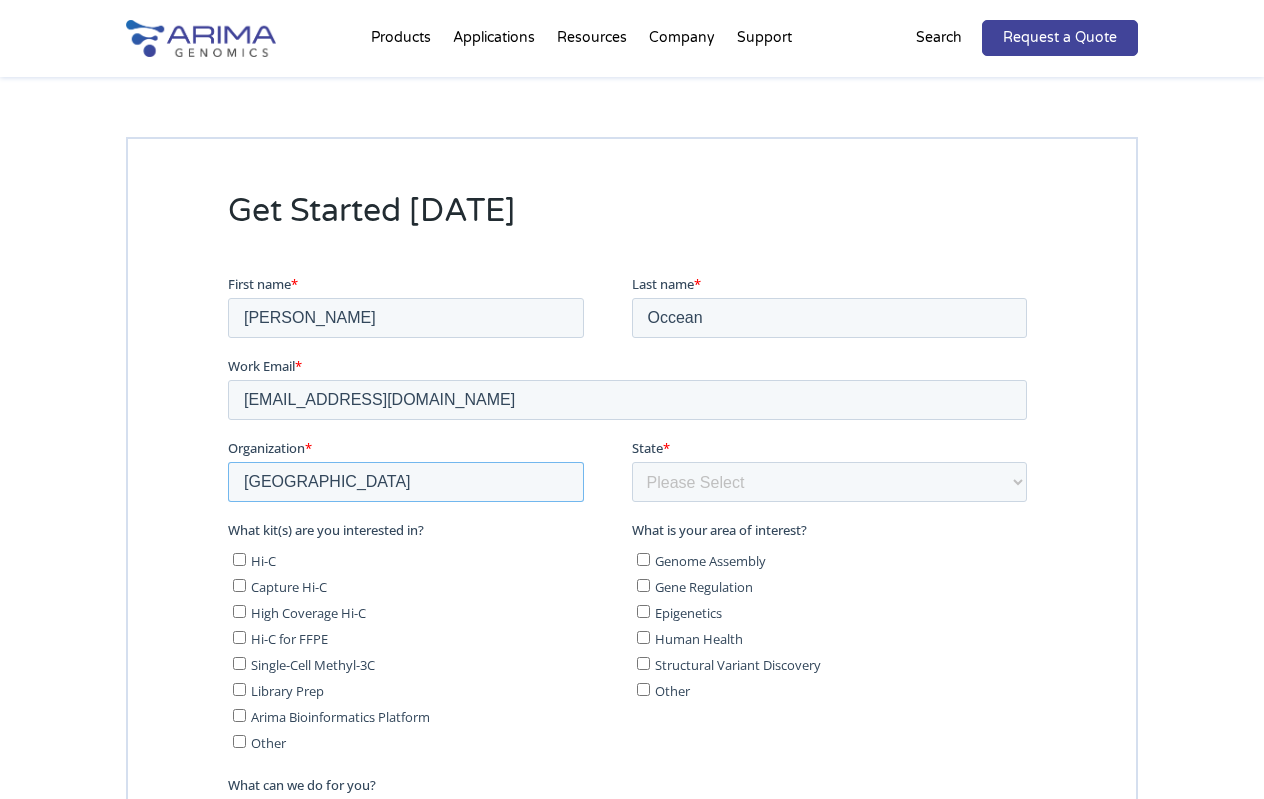 type on "Stanford University" 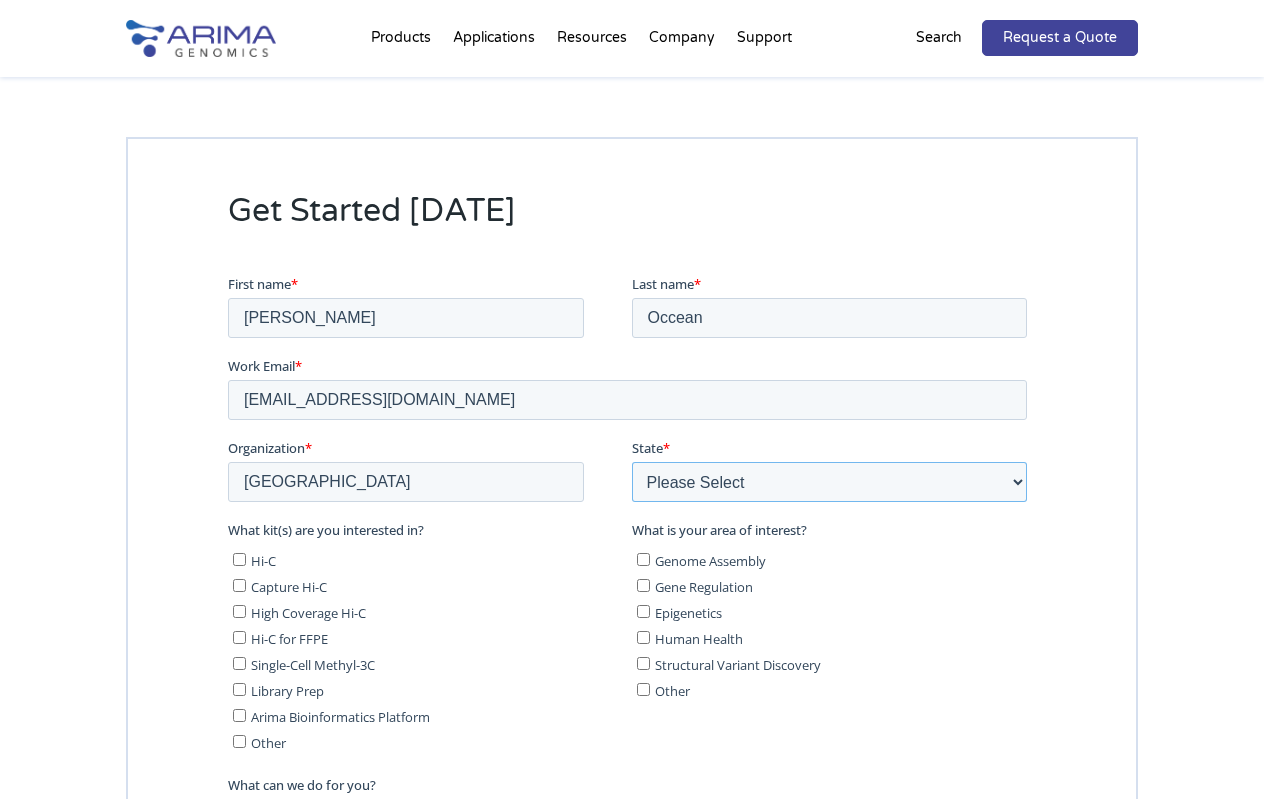 select on "California" 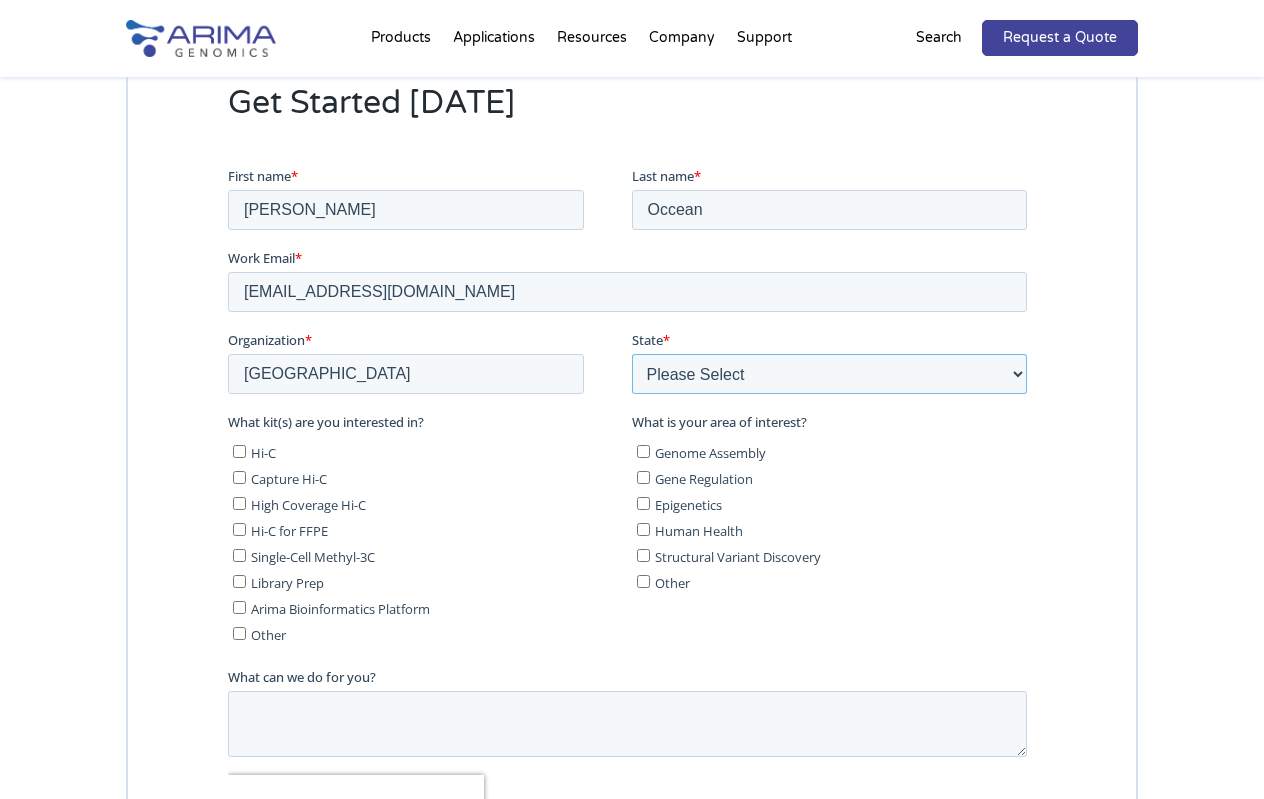 scroll, scrollTop: 2942, scrollLeft: 0, axis: vertical 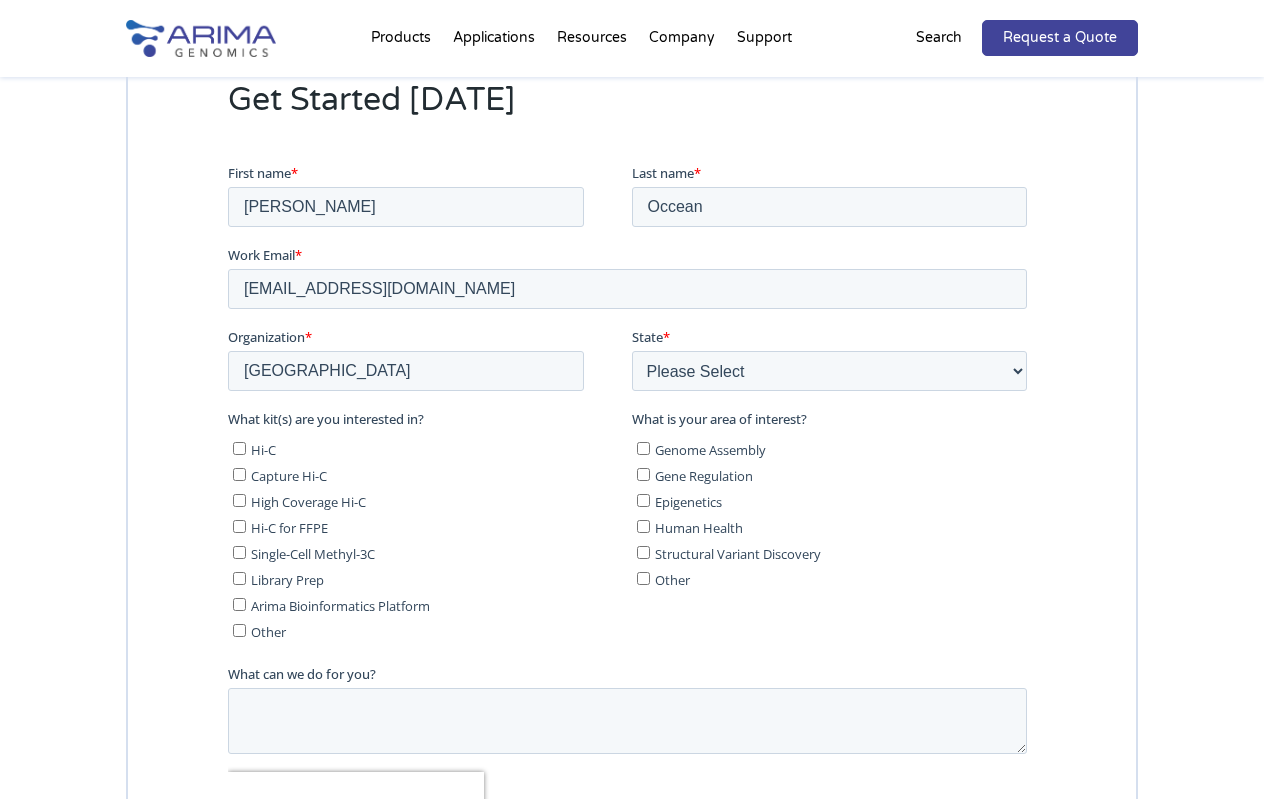 click on "Single-Cell Methyl-3C" at bounding box center [313, 553] 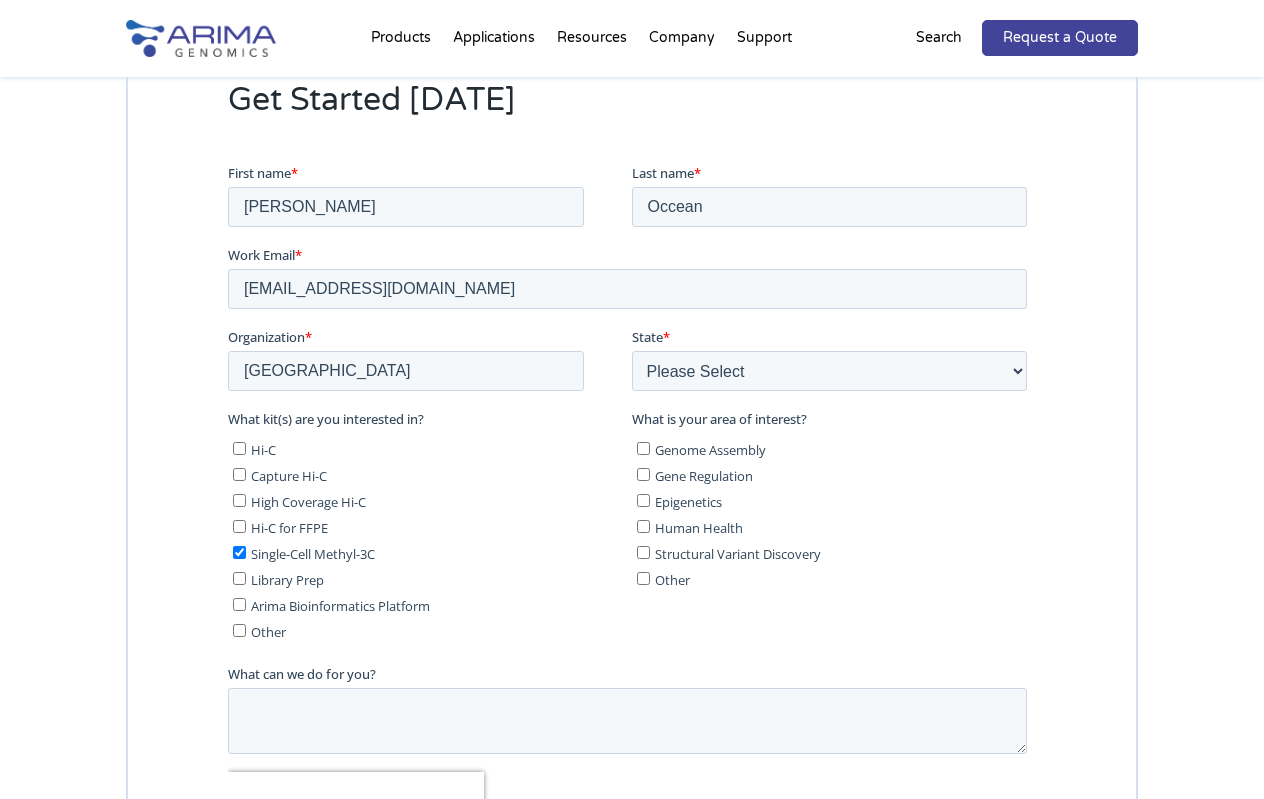 checkbox on "true" 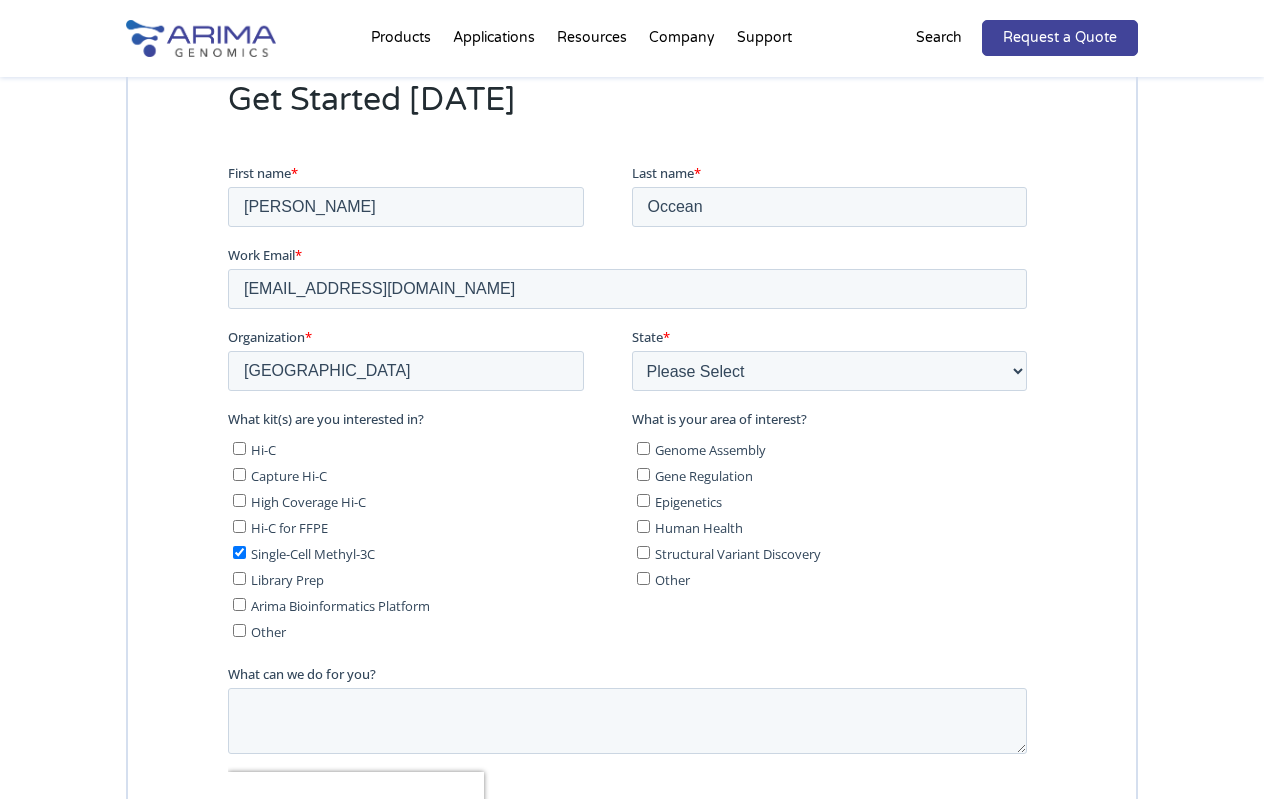 click on "Epigenetics" at bounding box center (688, 501) 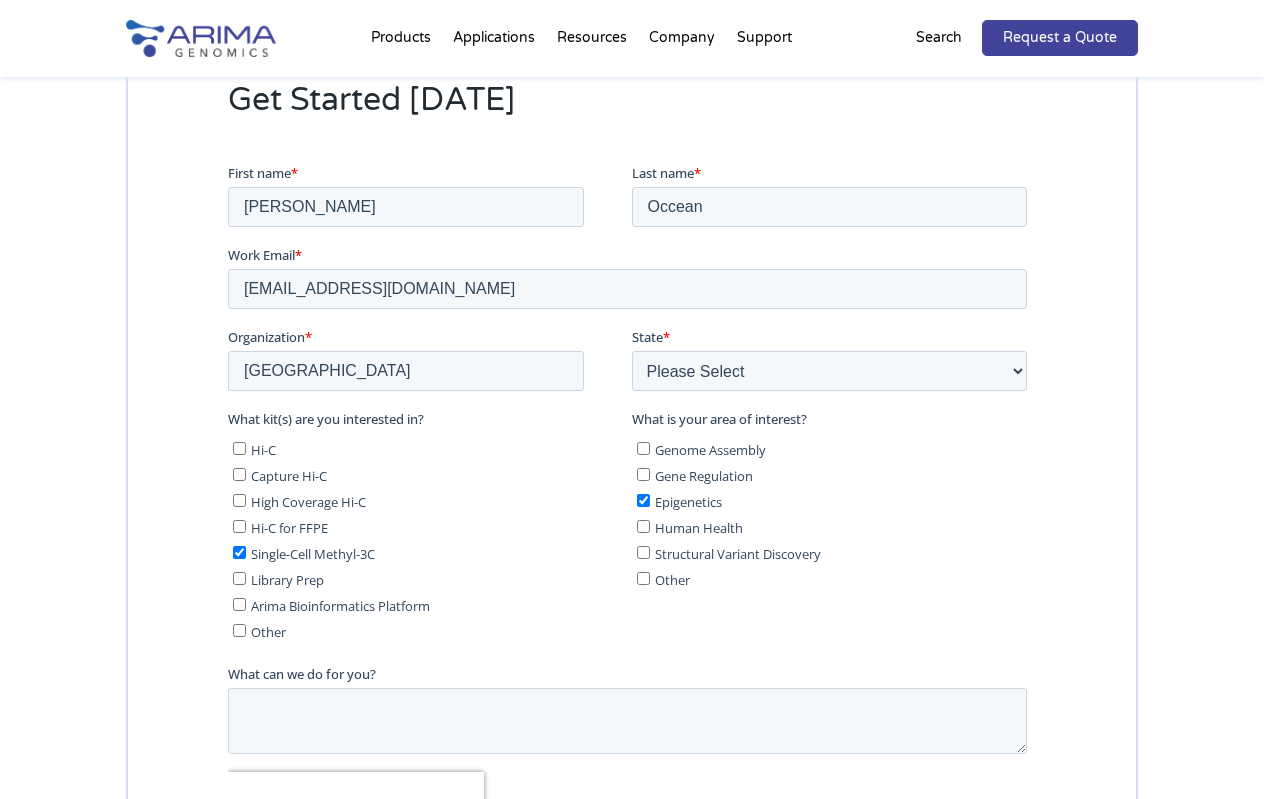 checkbox on "true" 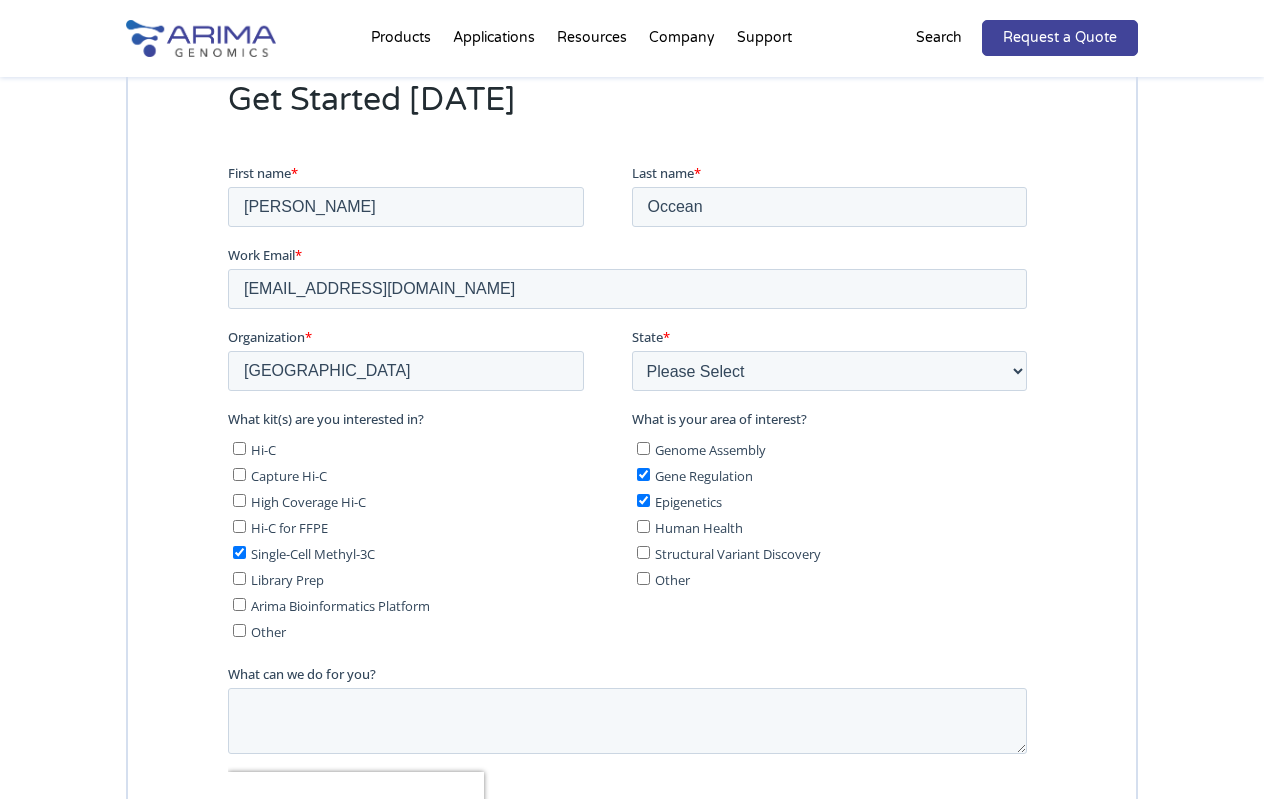 checkbox on "true" 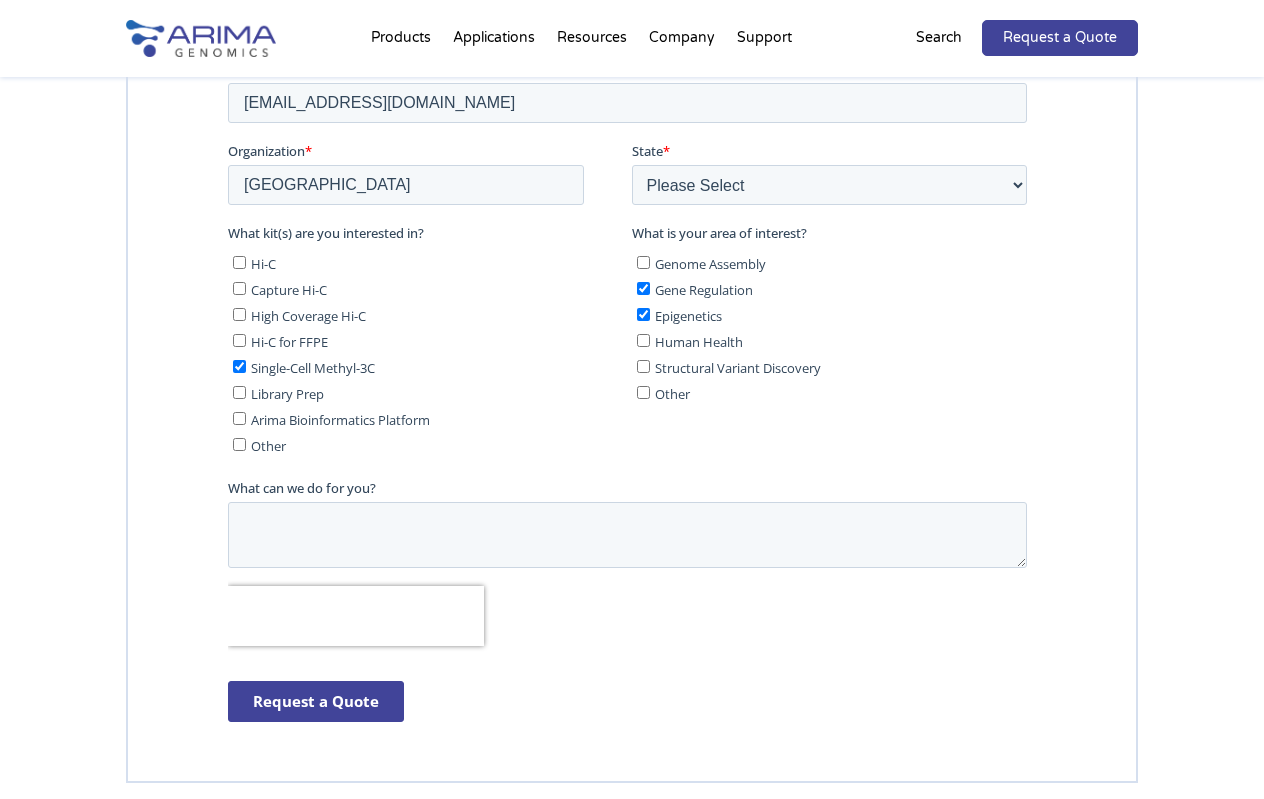 scroll, scrollTop: 3135, scrollLeft: 0, axis: vertical 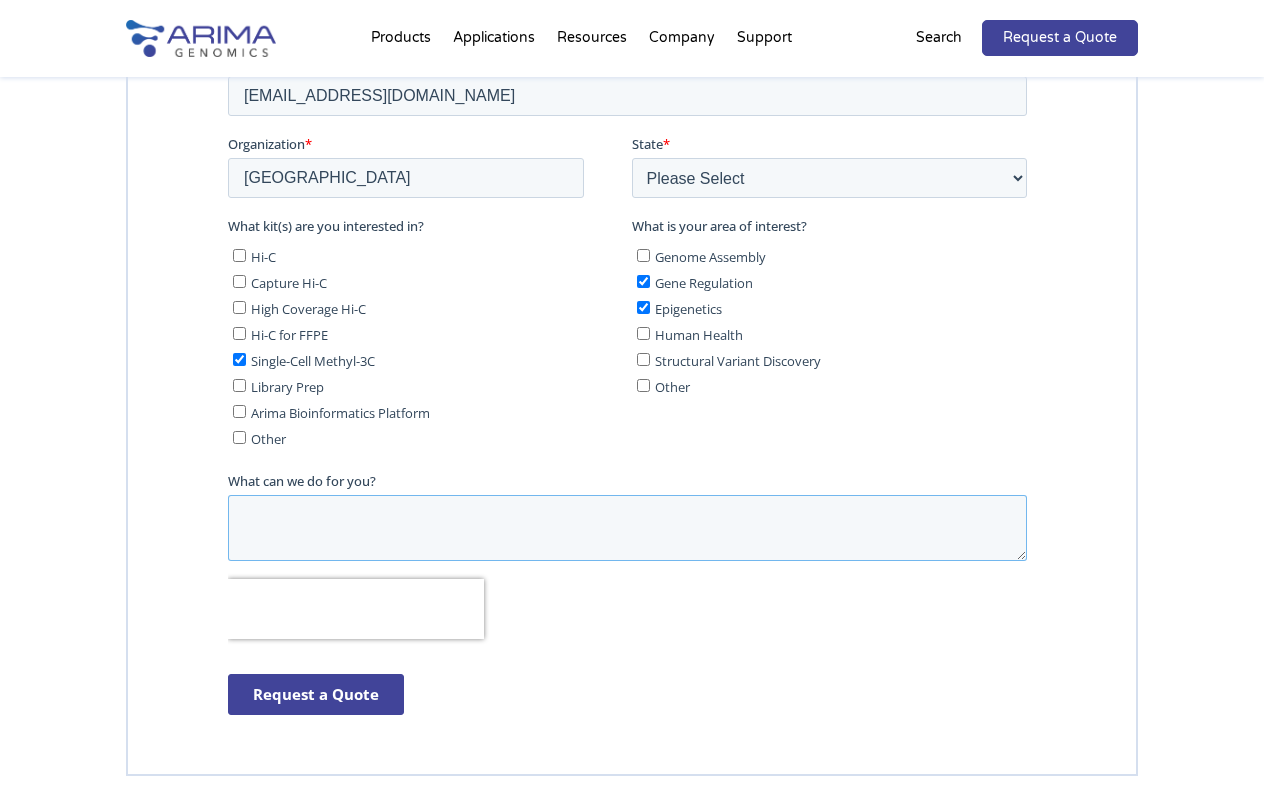 click on "What can we do for you?" at bounding box center (627, 528) 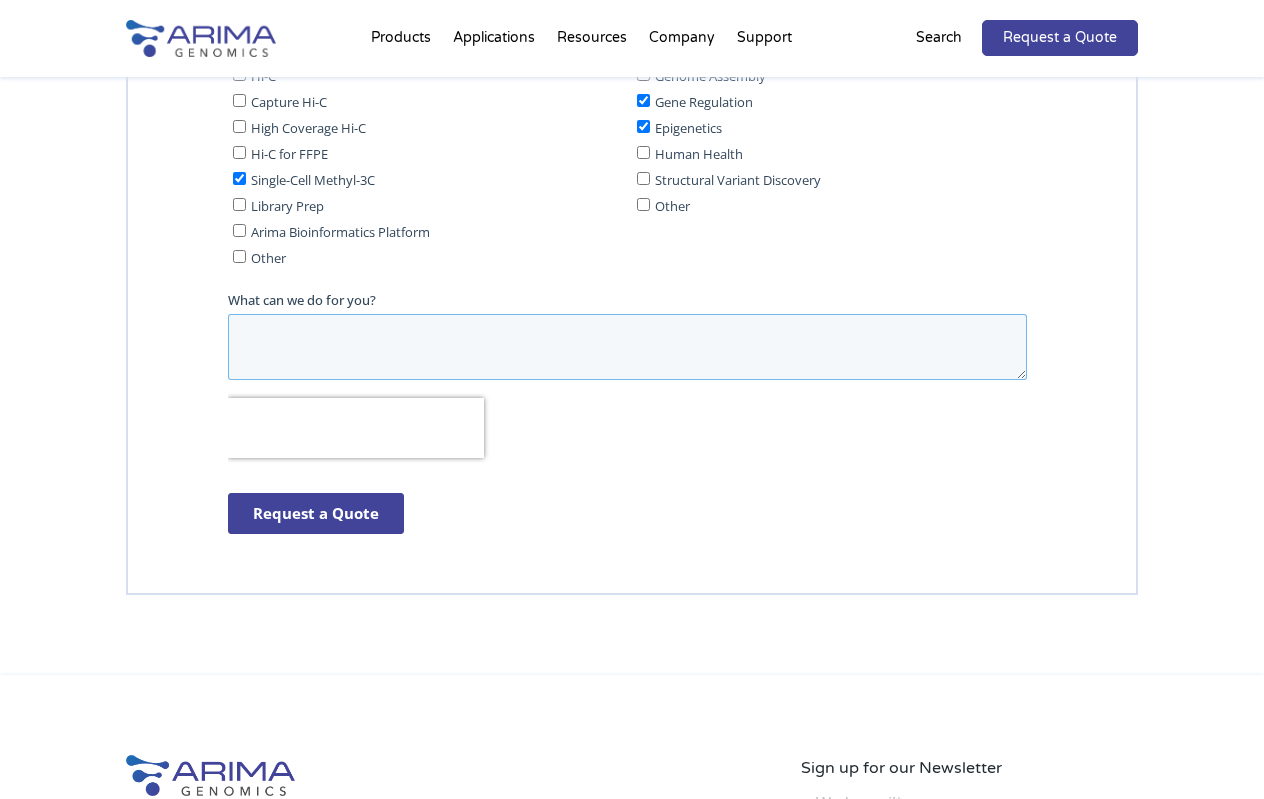 scroll, scrollTop: 3317, scrollLeft: 0, axis: vertical 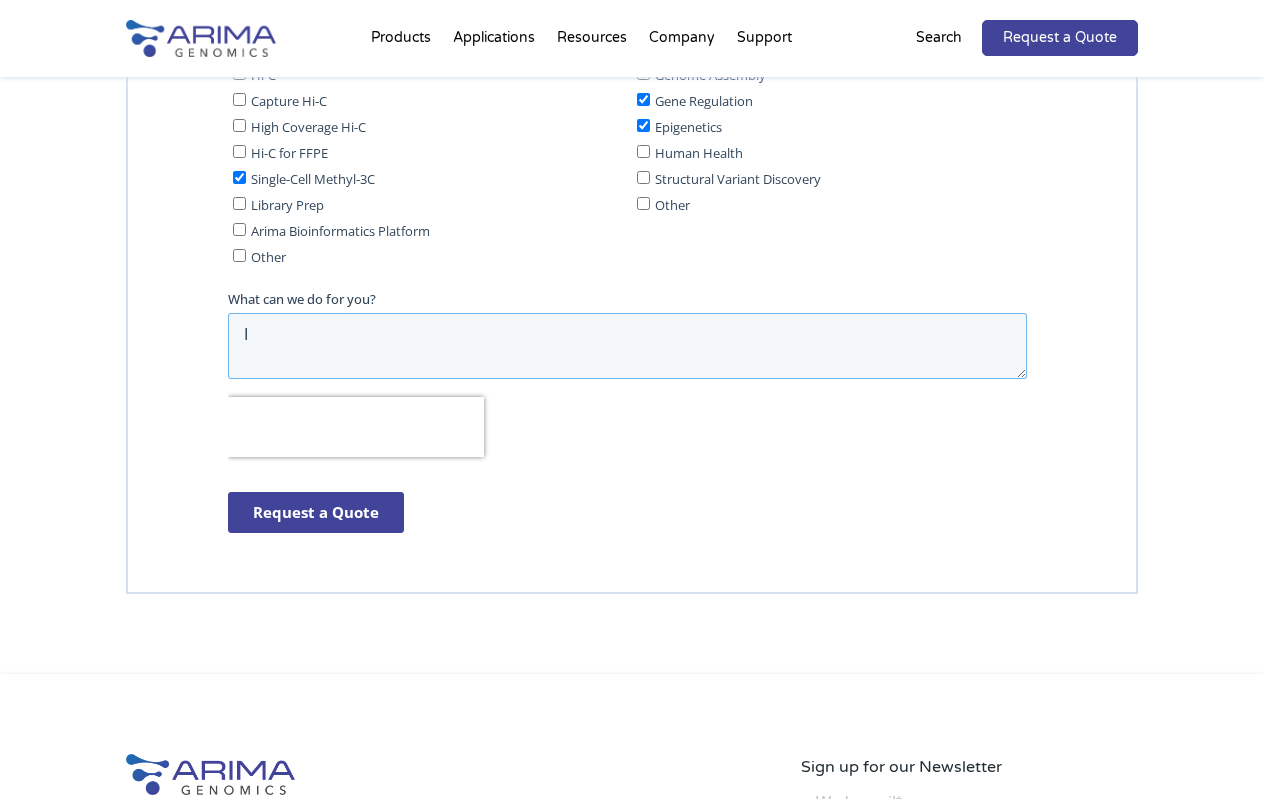 type on "I" 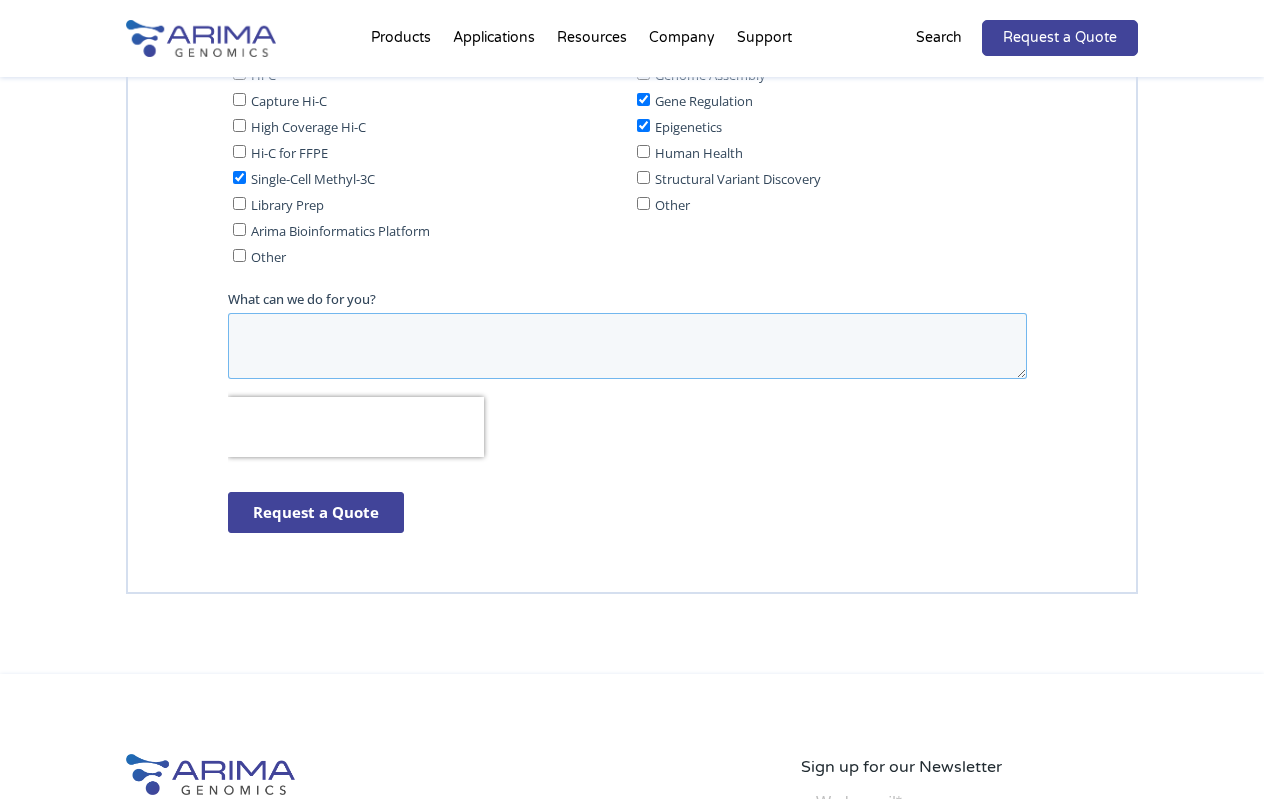 type on "i" 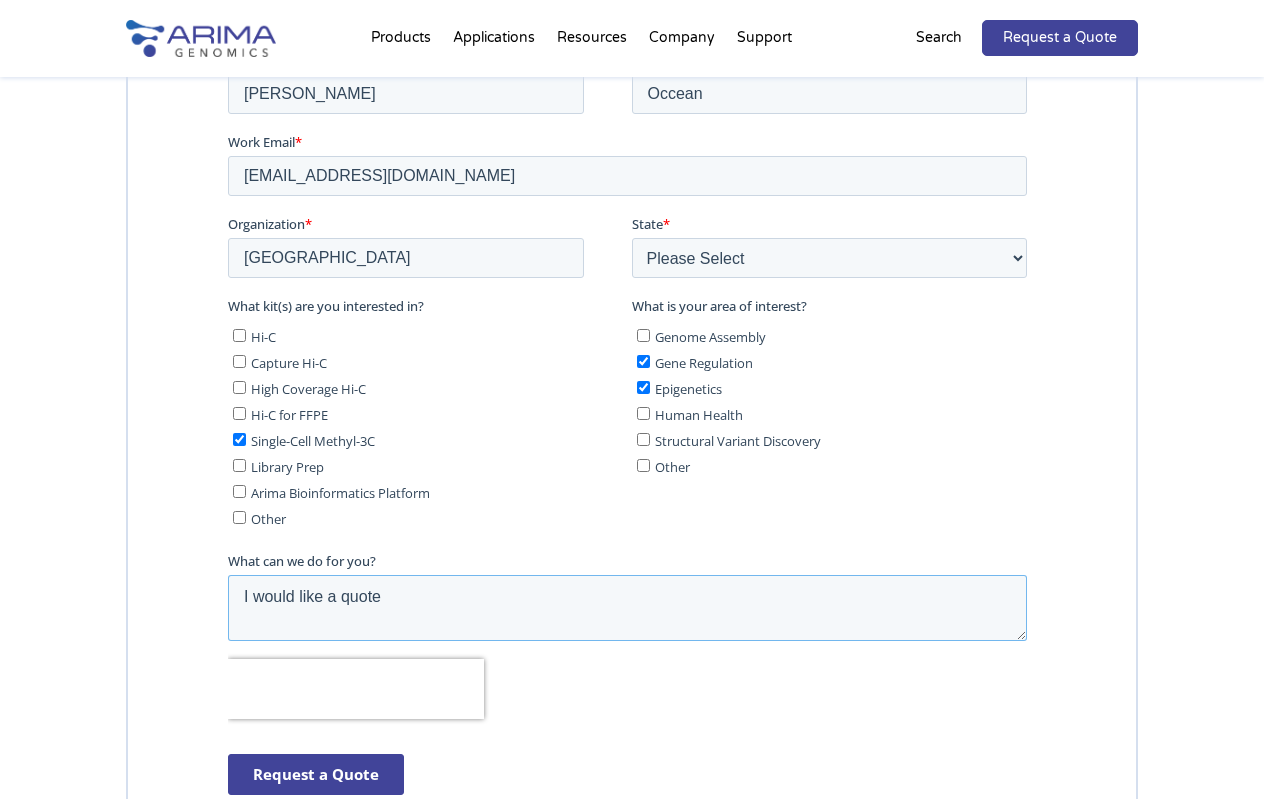 scroll, scrollTop: 3056, scrollLeft: 0, axis: vertical 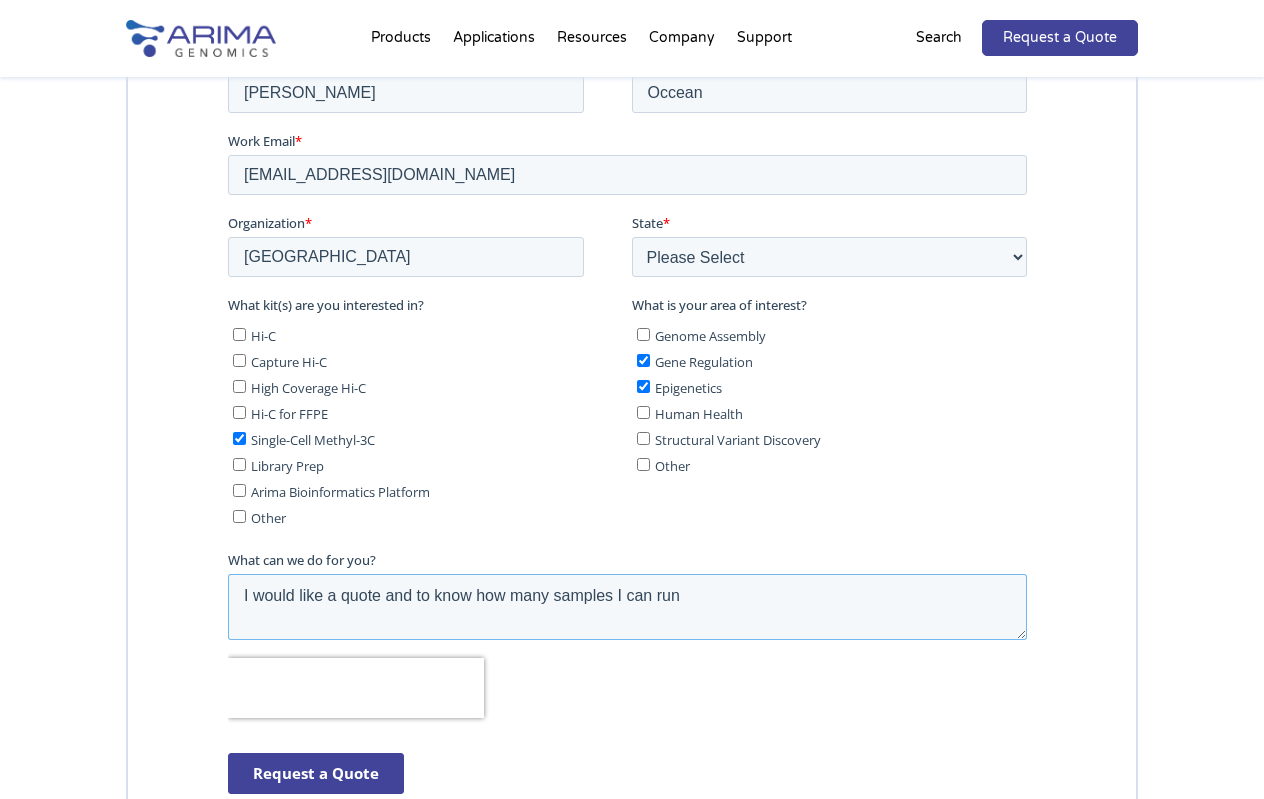 drag, startPoint x: 764, startPoint y: 595, endPoint x: 386, endPoint y: 586, distance: 378.10712 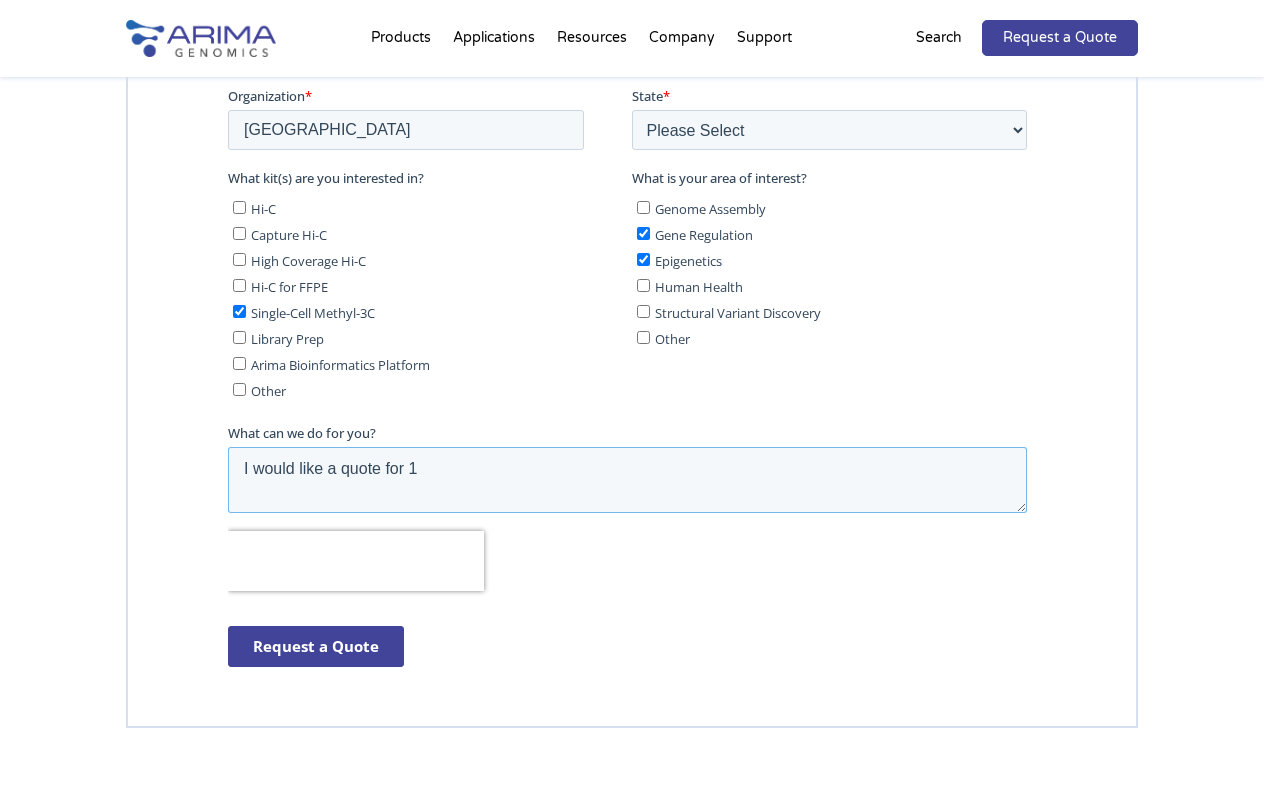 scroll, scrollTop: 3181, scrollLeft: 0, axis: vertical 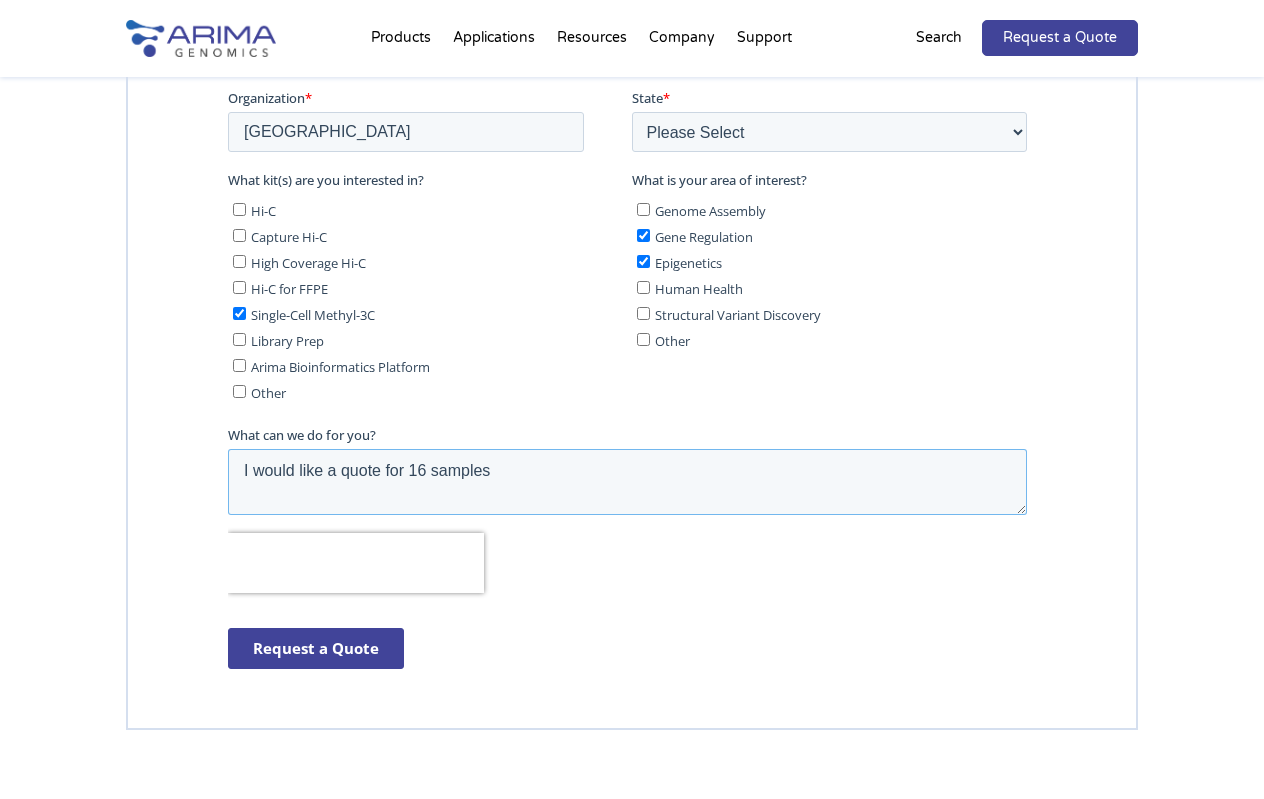 click on "I would like a quote for 16 samples" at bounding box center (627, 482) 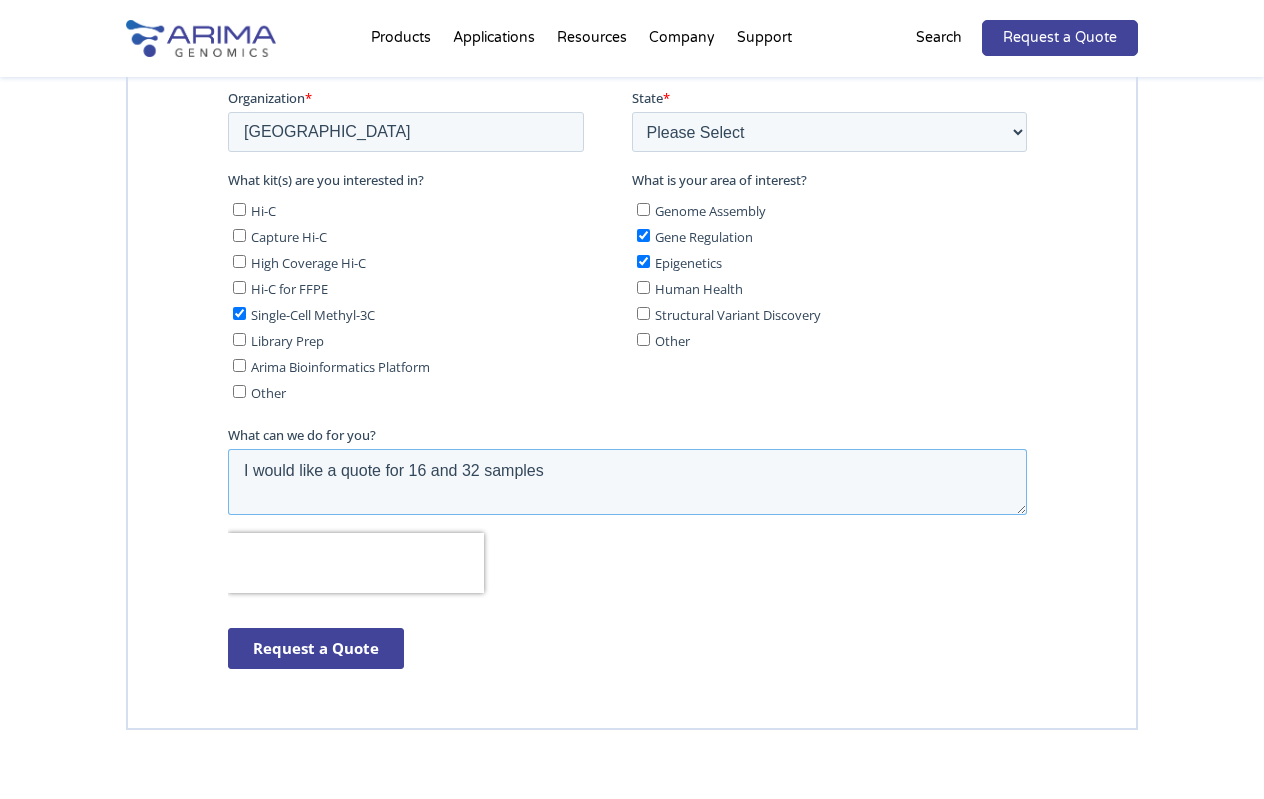 drag, startPoint x: 409, startPoint y: 467, endPoint x: 385, endPoint y: 468, distance: 24.020824 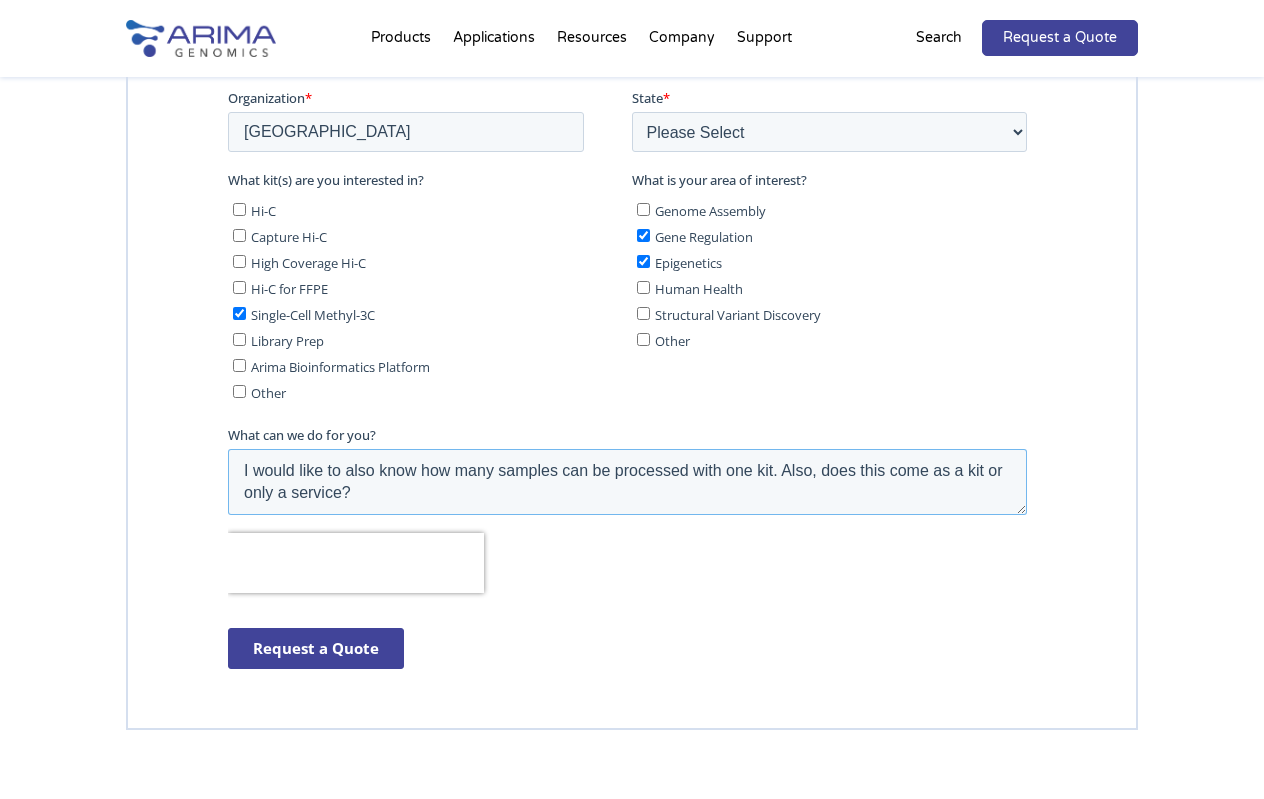 type on "I would like to also know how many samples can be processed with one kit. Also, does this come as a kit or only a service?" 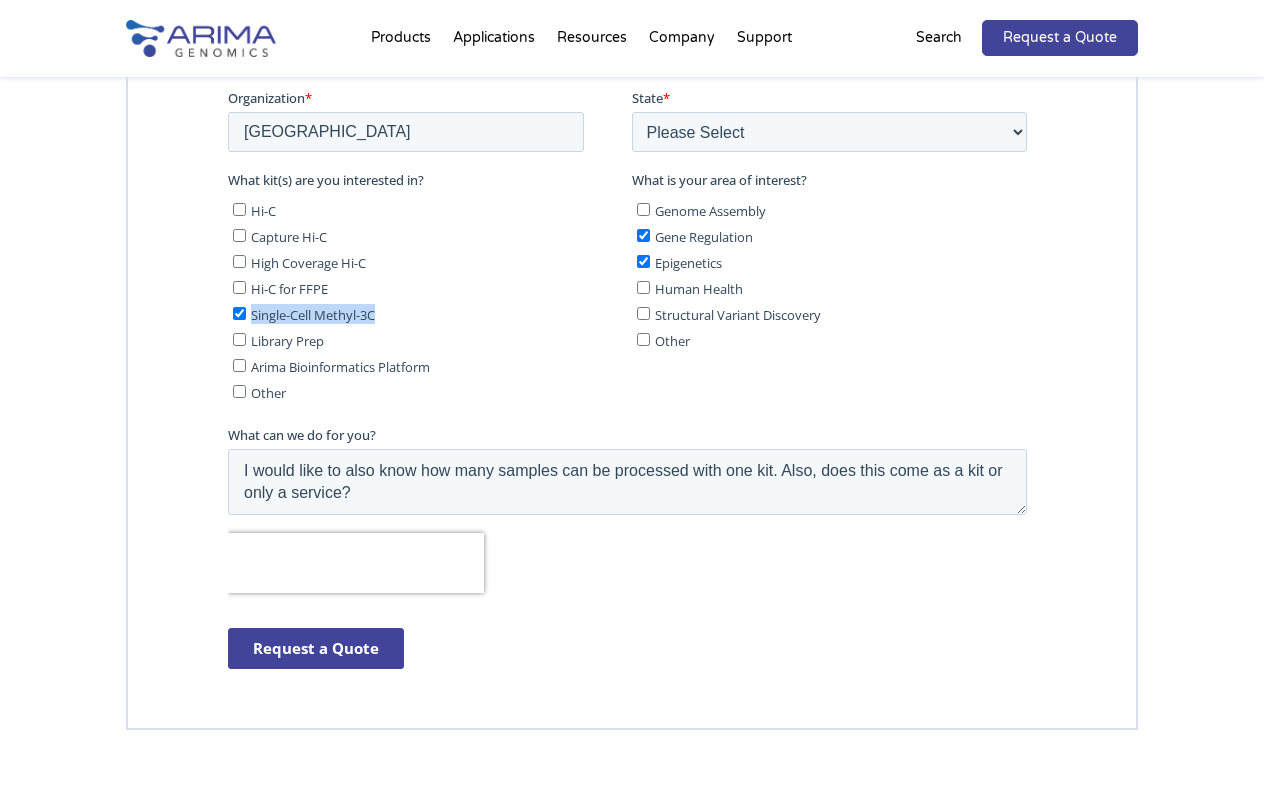 drag, startPoint x: 387, startPoint y: 303, endPoint x: 251, endPoint y: 303, distance: 136 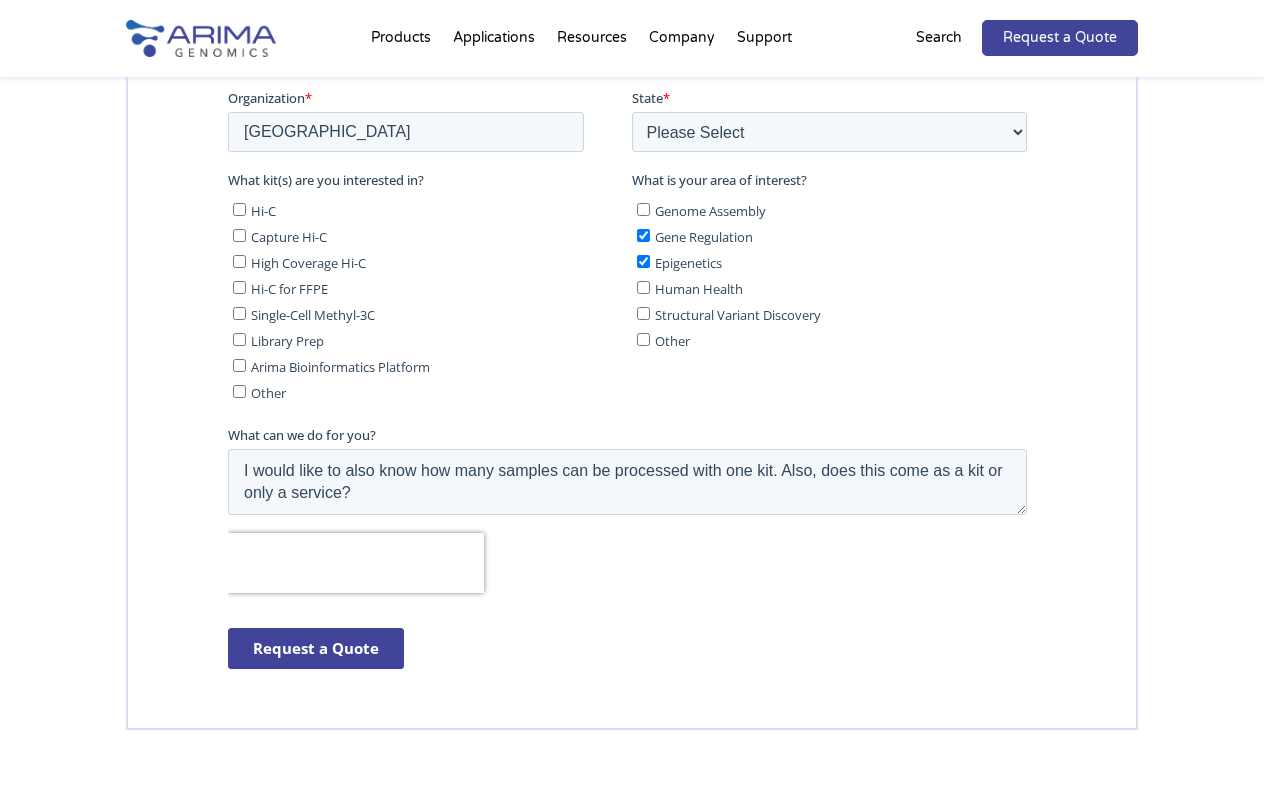 click on "Single-Cell Methyl-3C" at bounding box center (313, 315) 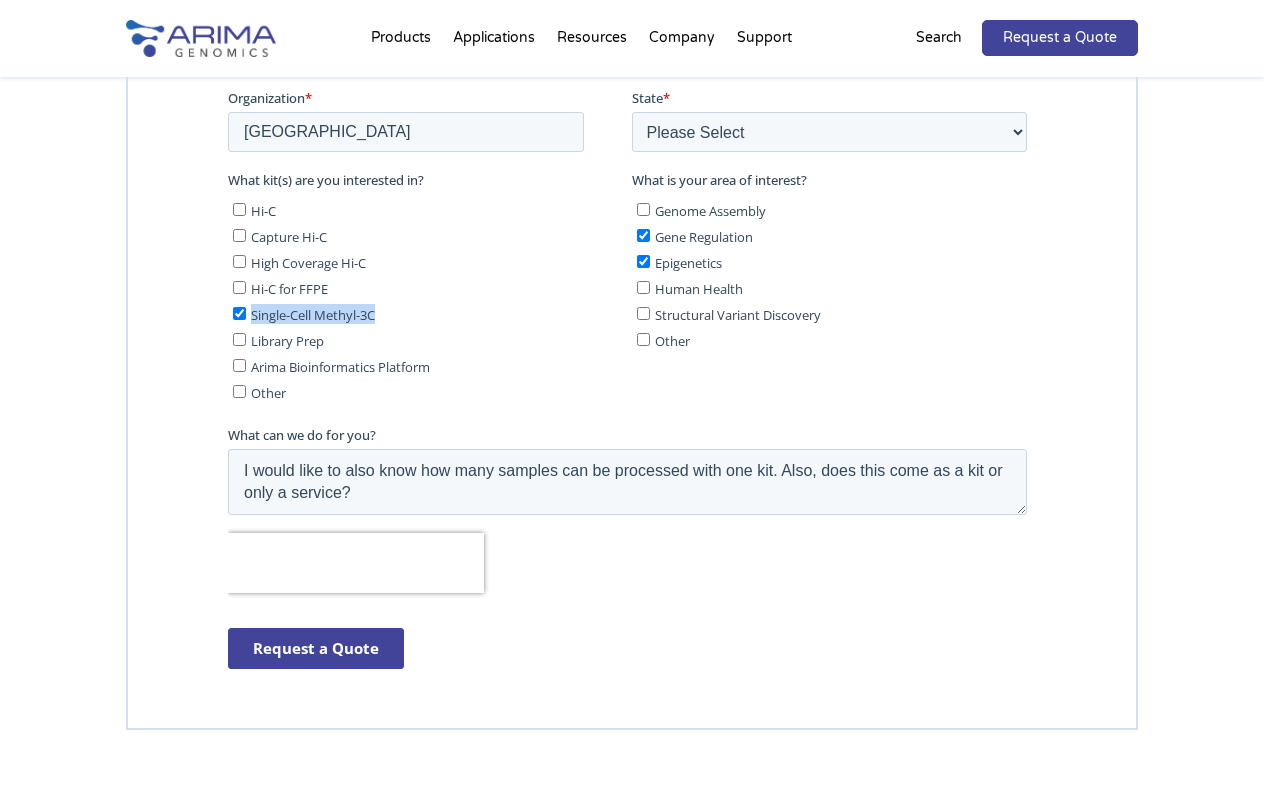 drag, startPoint x: 396, startPoint y: 312, endPoint x: 252, endPoint y: 309, distance: 144.03125 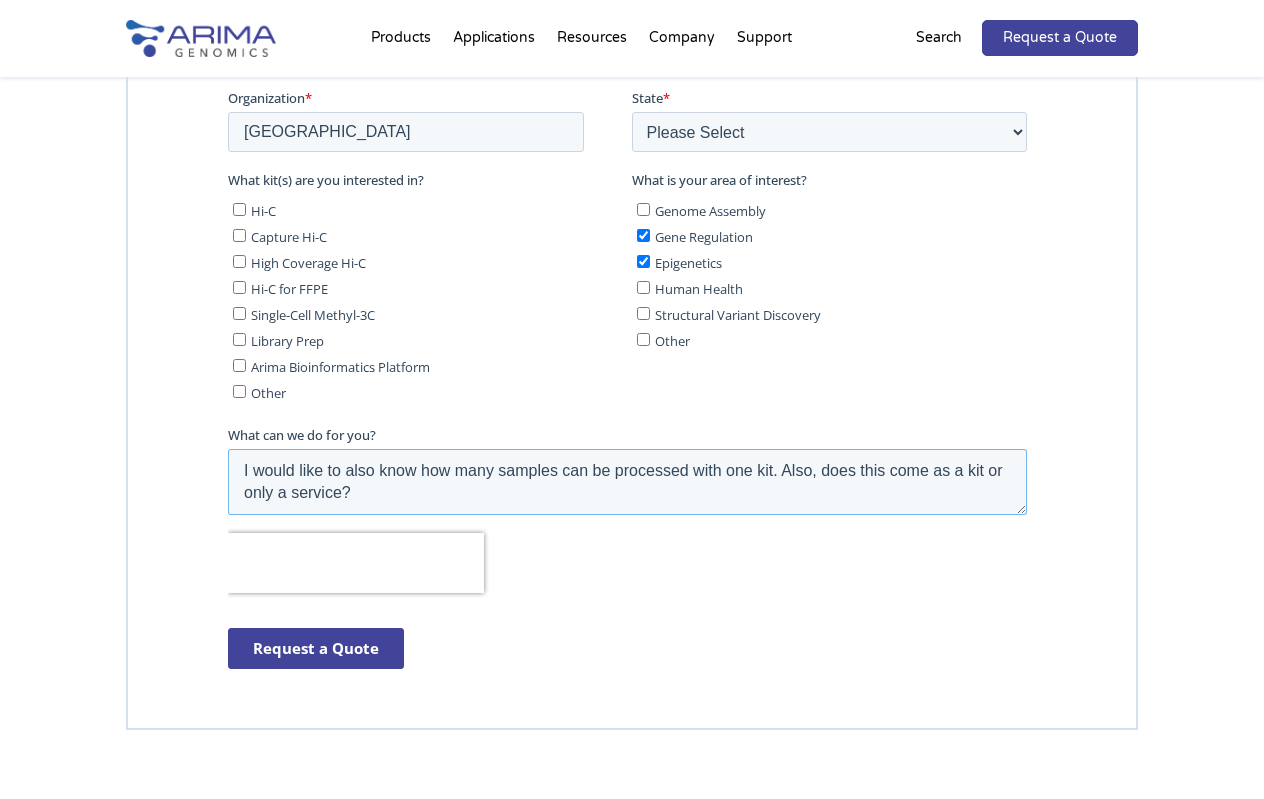click on "I would like to also know how many samples can be processed with one kit. Also, does this come as a kit or only a service?" at bounding box center (627, 482) 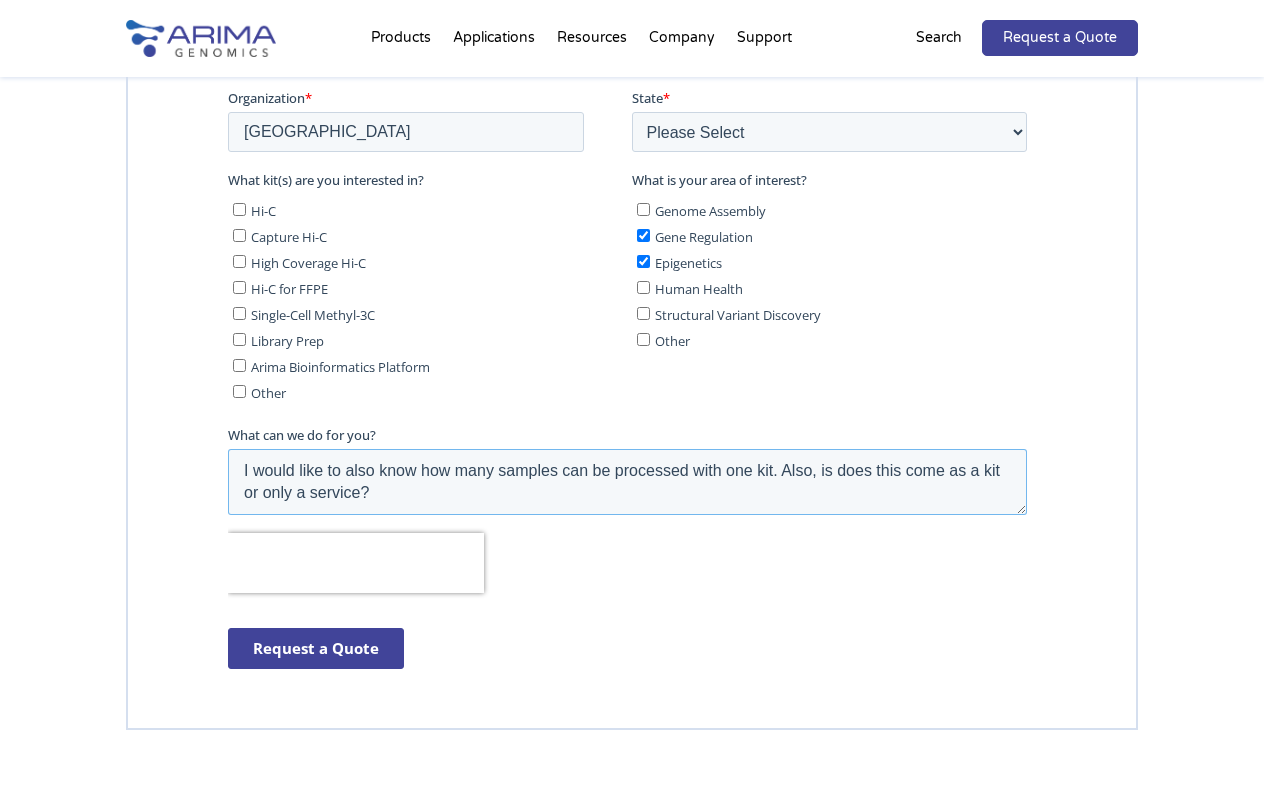 paste on "They only need a number so I'll just calculate for 1 condition instead of 2 and give them 16 since they are valuing the service/kits up to $10,000" 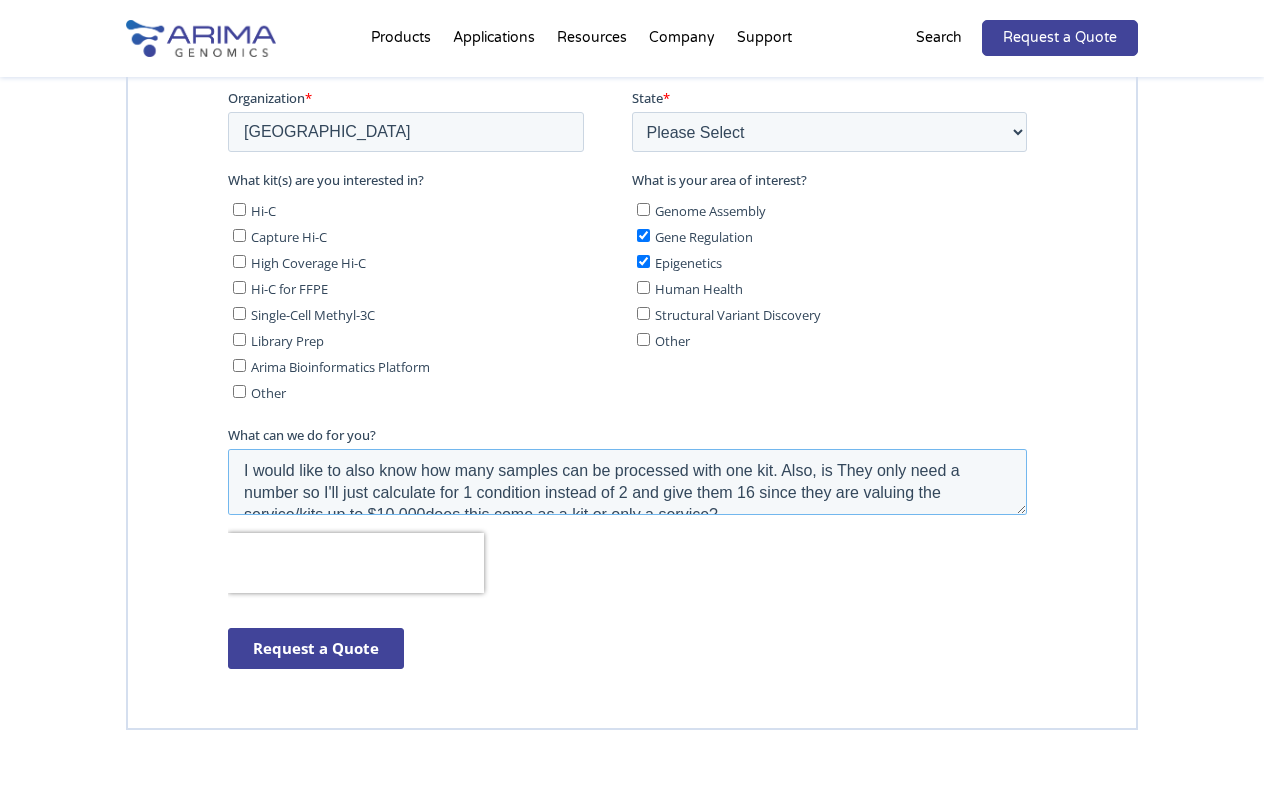 scroll, scrollTop: 10, scrollLeft: 0, axis: vertical 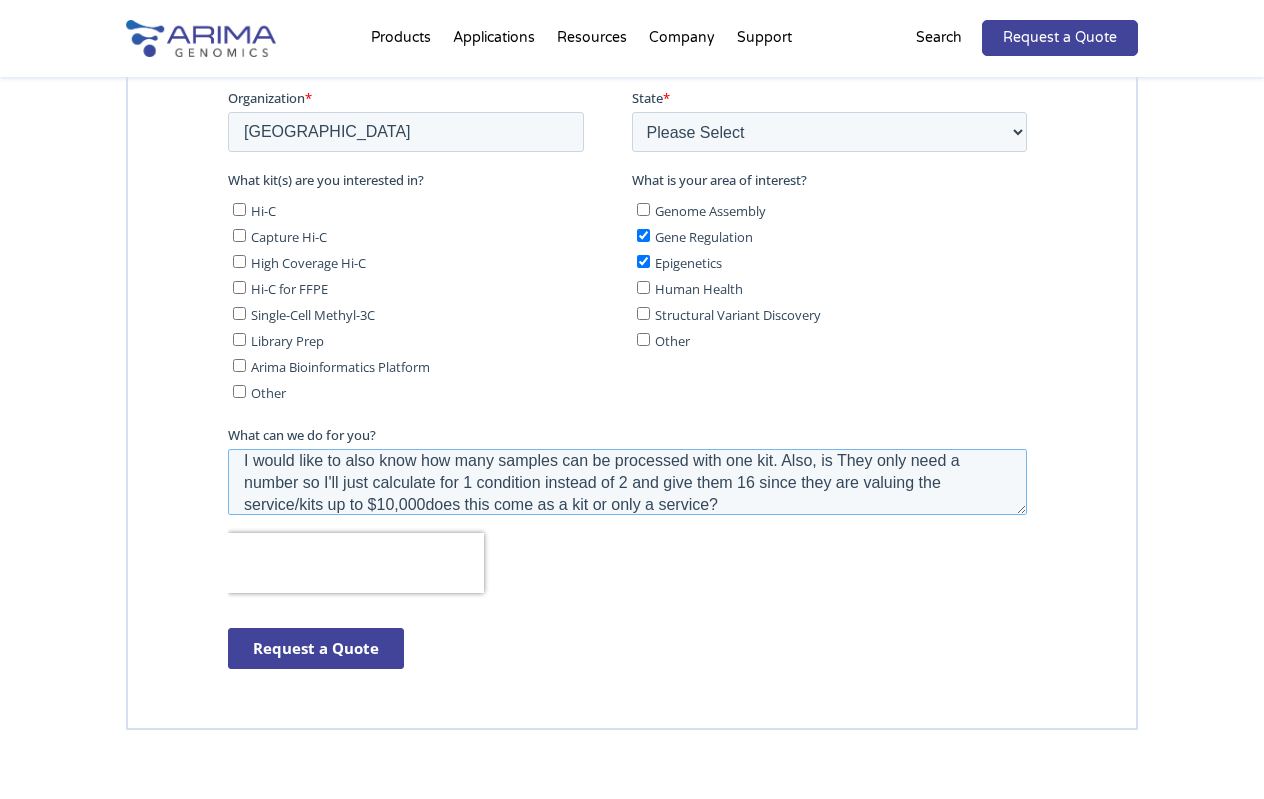 drag, startPoint x: 851, startPoint y: 453, endPoint x: 881, endPoint y: 479, distance: 39.698868 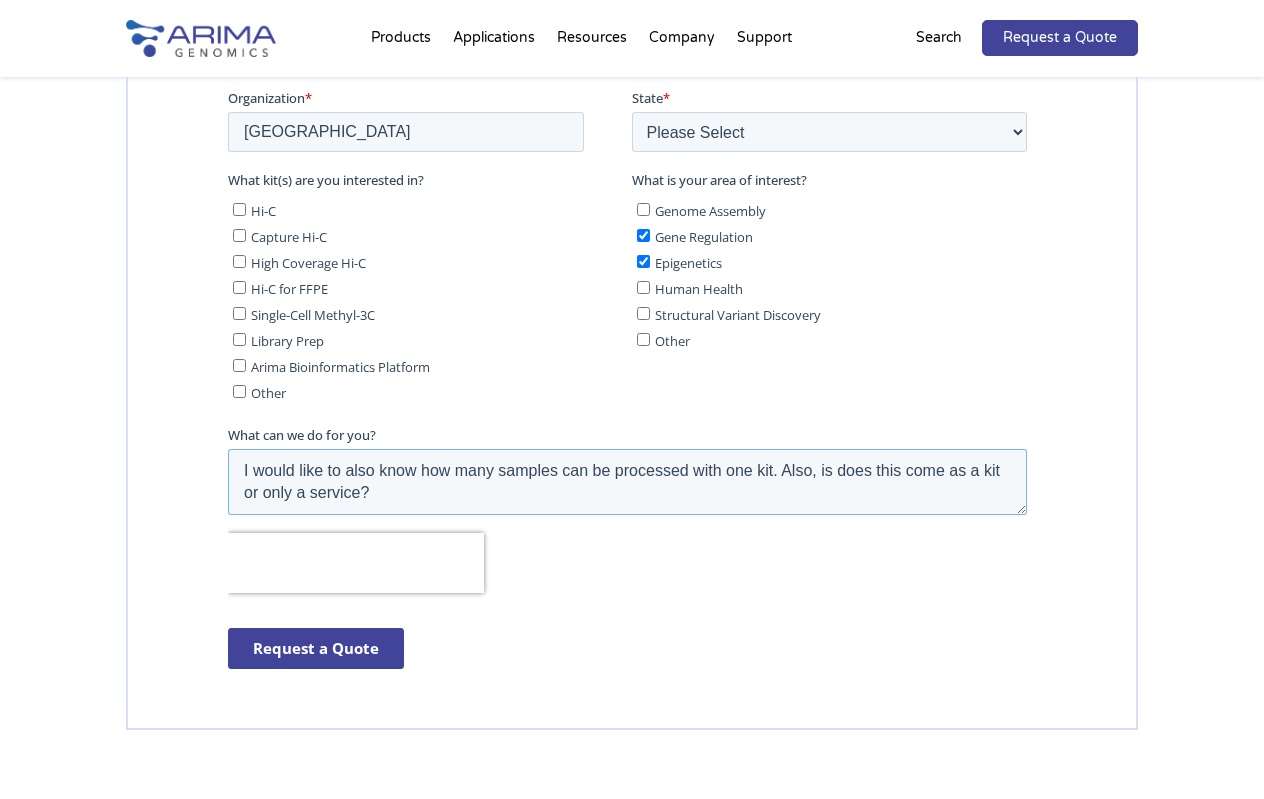 scroll, scrollTop: 0, scrollLeft: 0, axis: both 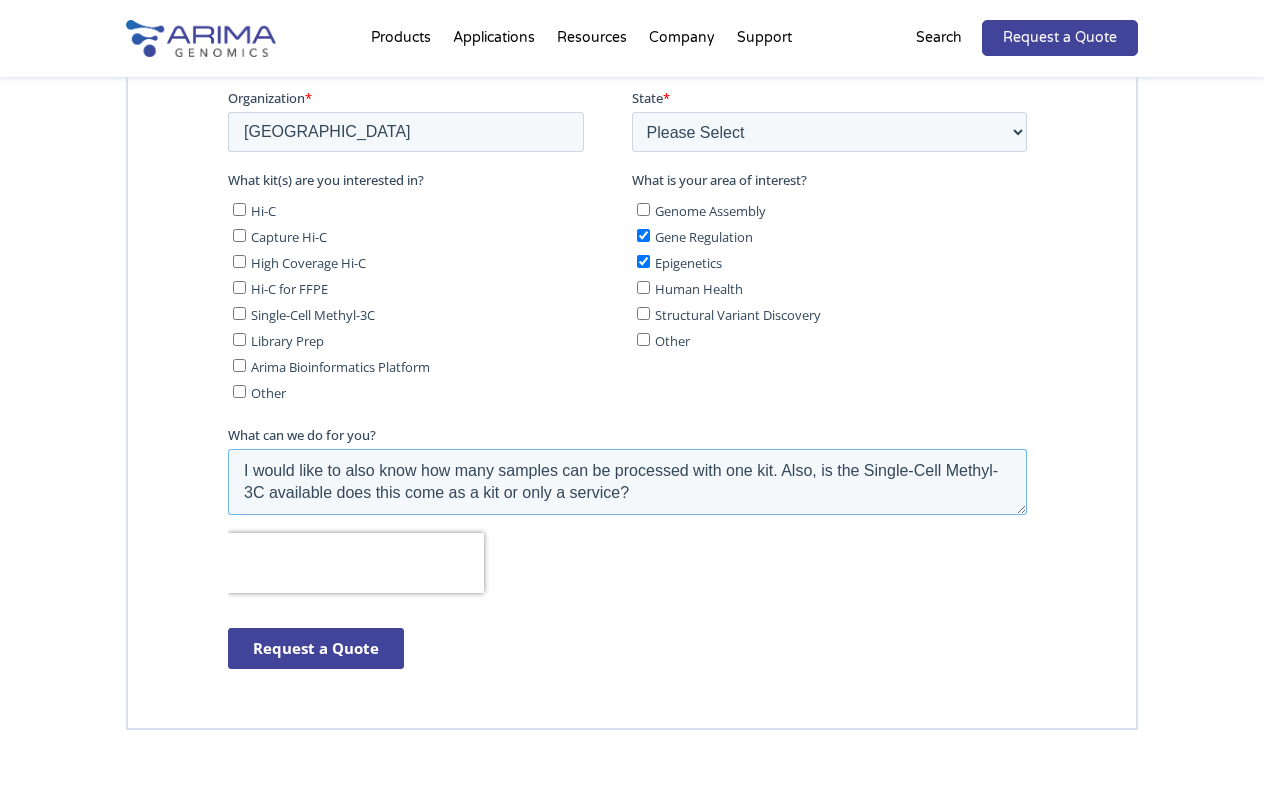 drag, startPoint x: 449, startPoint y: 487, endPoint x: 335, endPoint y: 497, distance: 114.43776 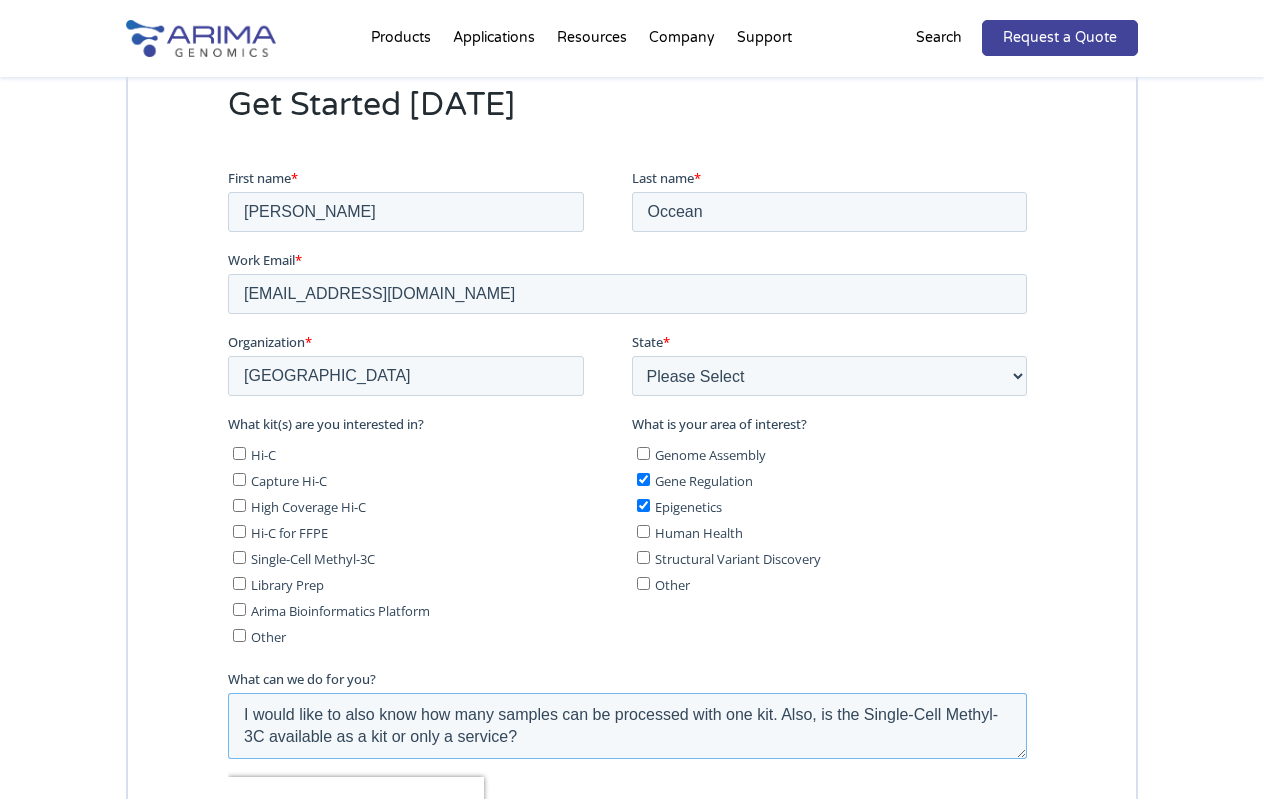 scroll, scrollTop: 3029, scrollLeft: 0, axis: vertical 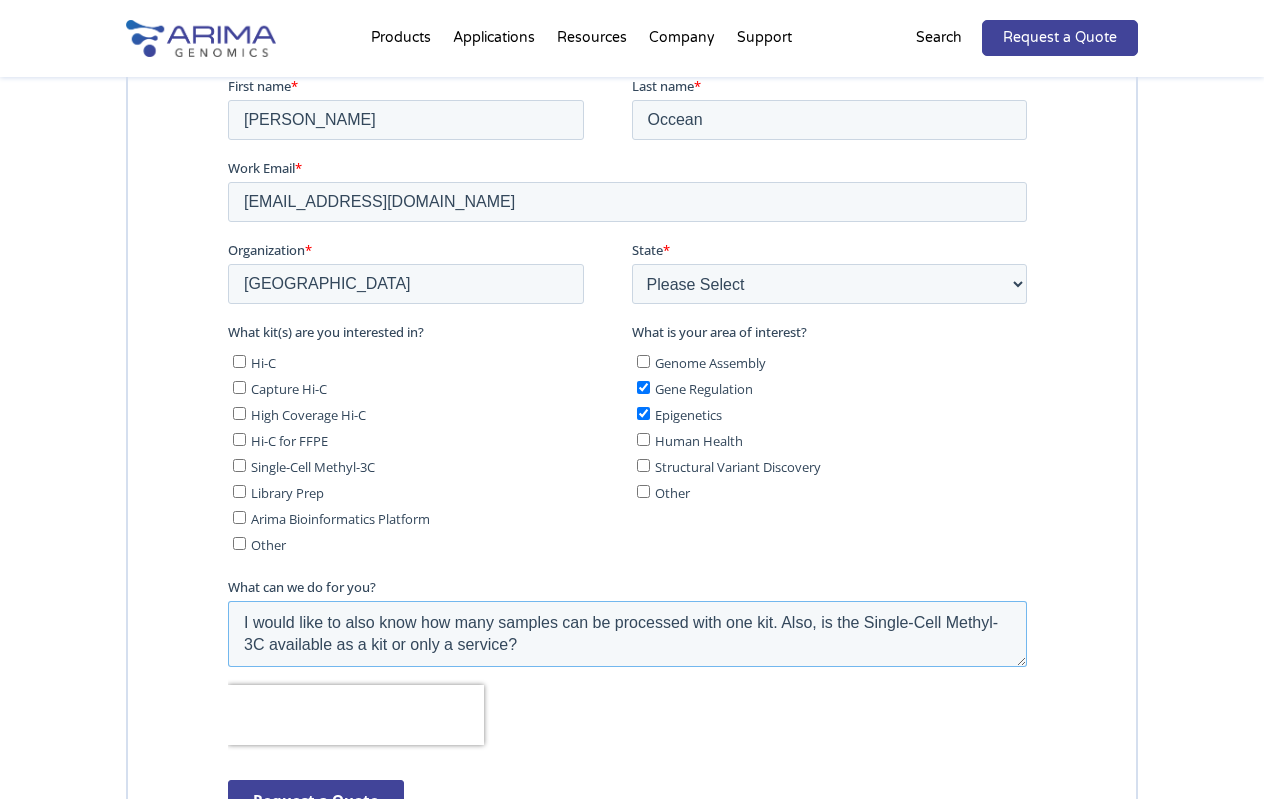 type on "I would like to also know how many samples can be processed with one kit. Also, is the Single-Cell Methyl-3C available as a kit or only a service?" 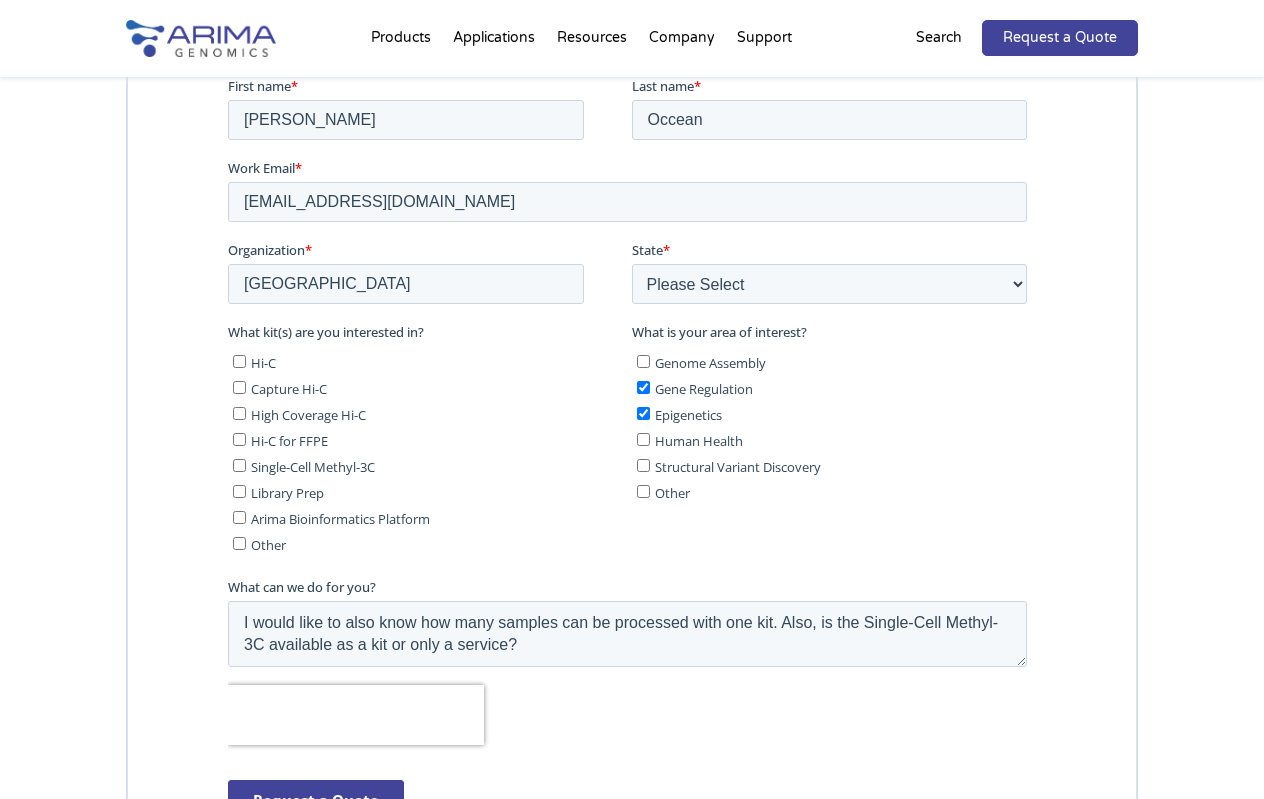 click on "Request a Quote" at bounding box center [316, 799] 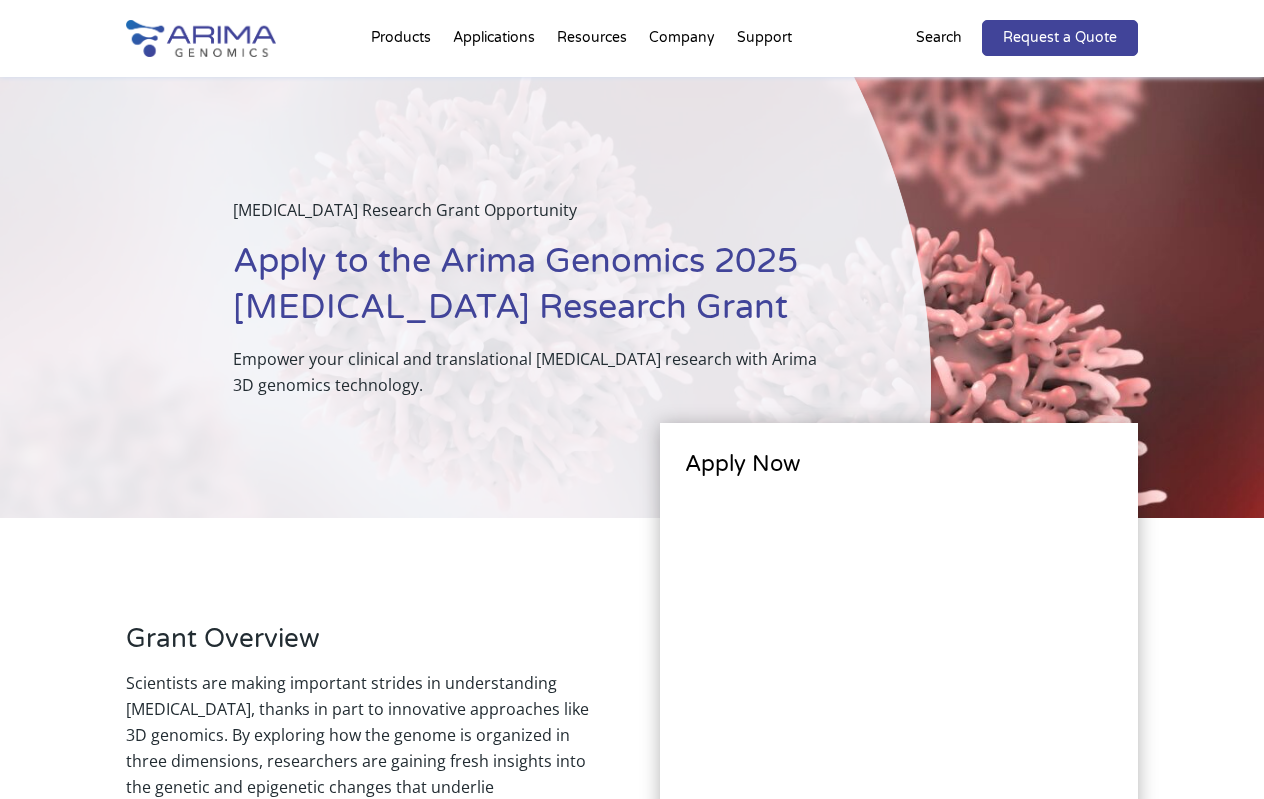scroll, scrollTop: 0, scrollLeft: 0, axis: both 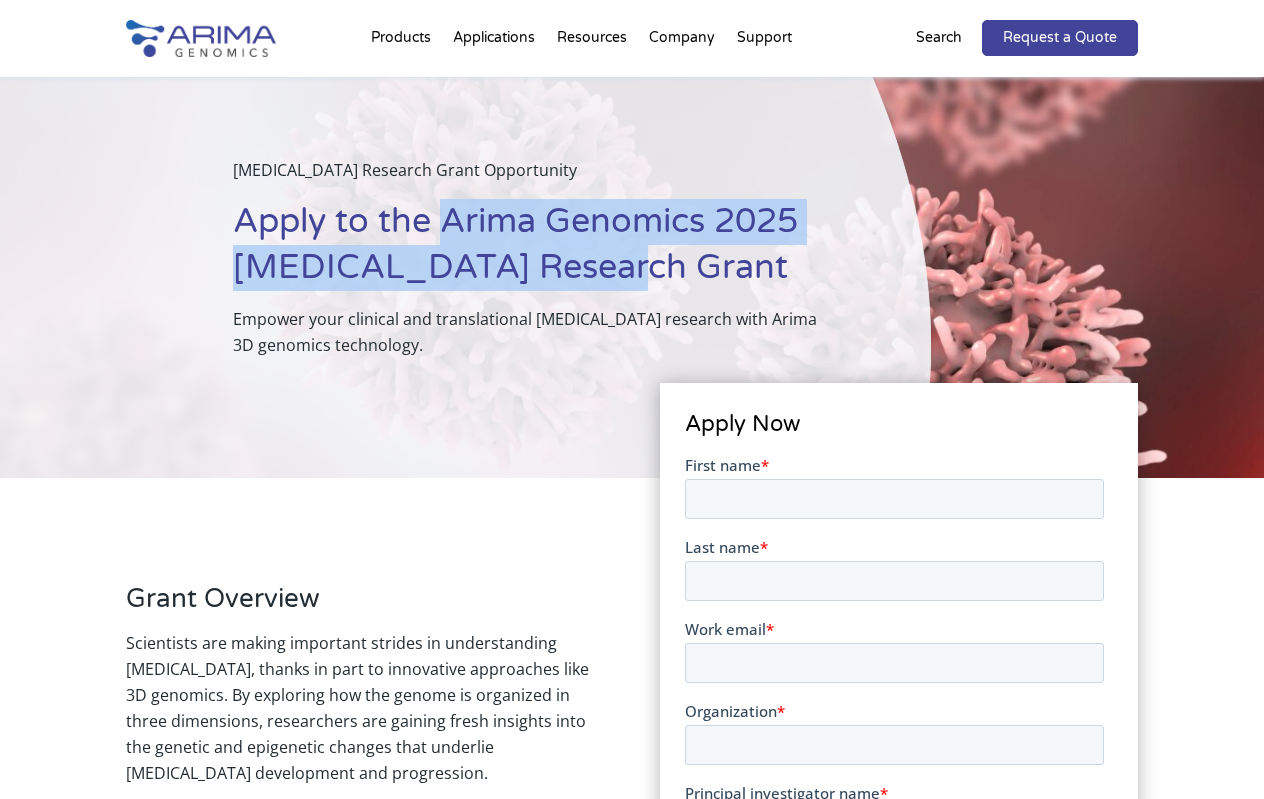 drag, startPoint x: 444, startPoint y: 216, endPoint x: 634, endPoint y: 250, distance: 193.01813 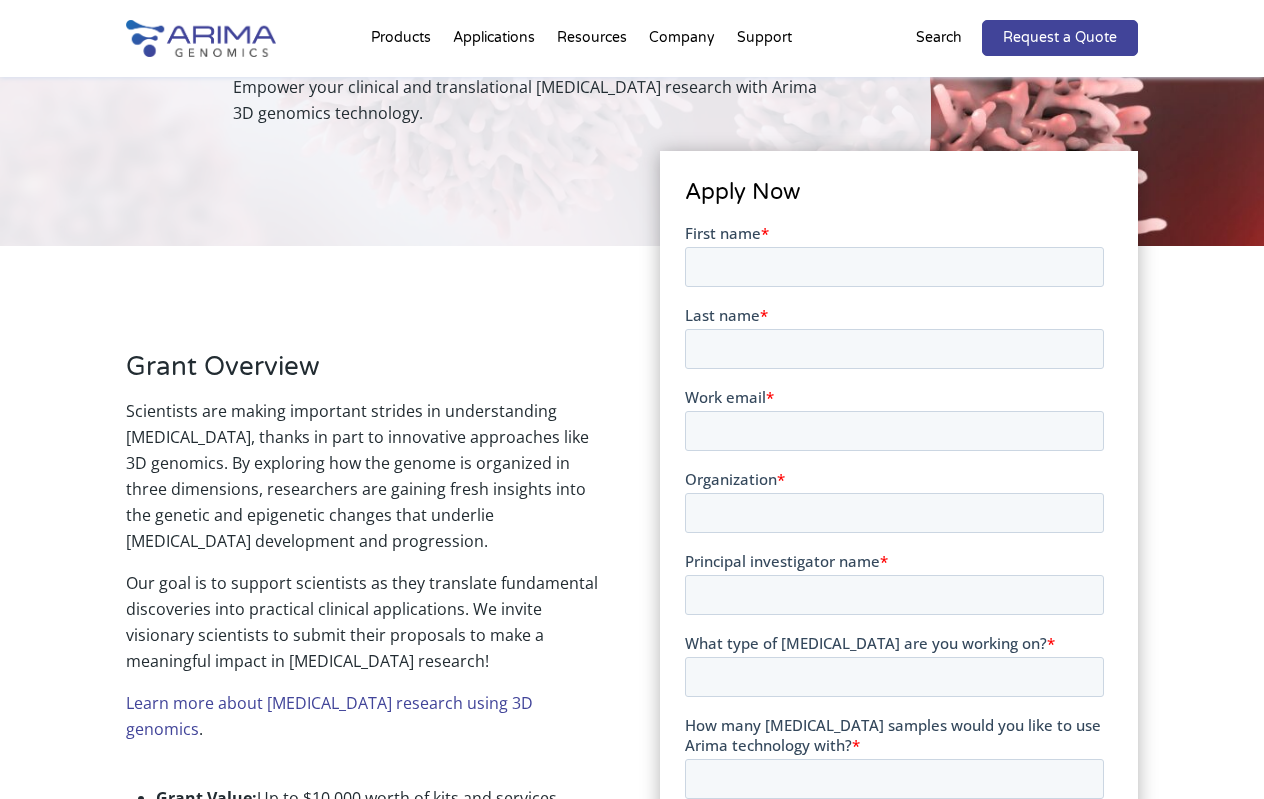 scroll, scrollTop: 271, scrollLeft: 0, axis: vertical 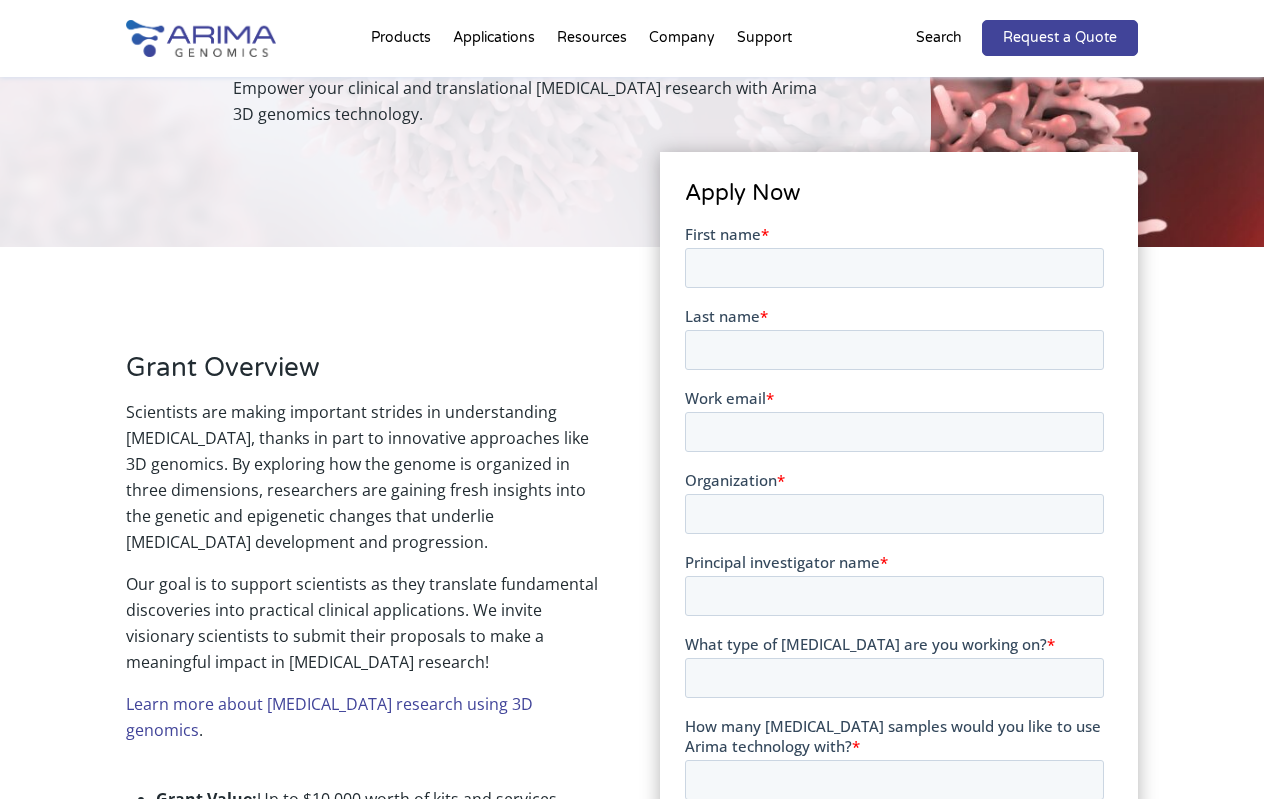 click on "First name" at bounding box center (722, 233) 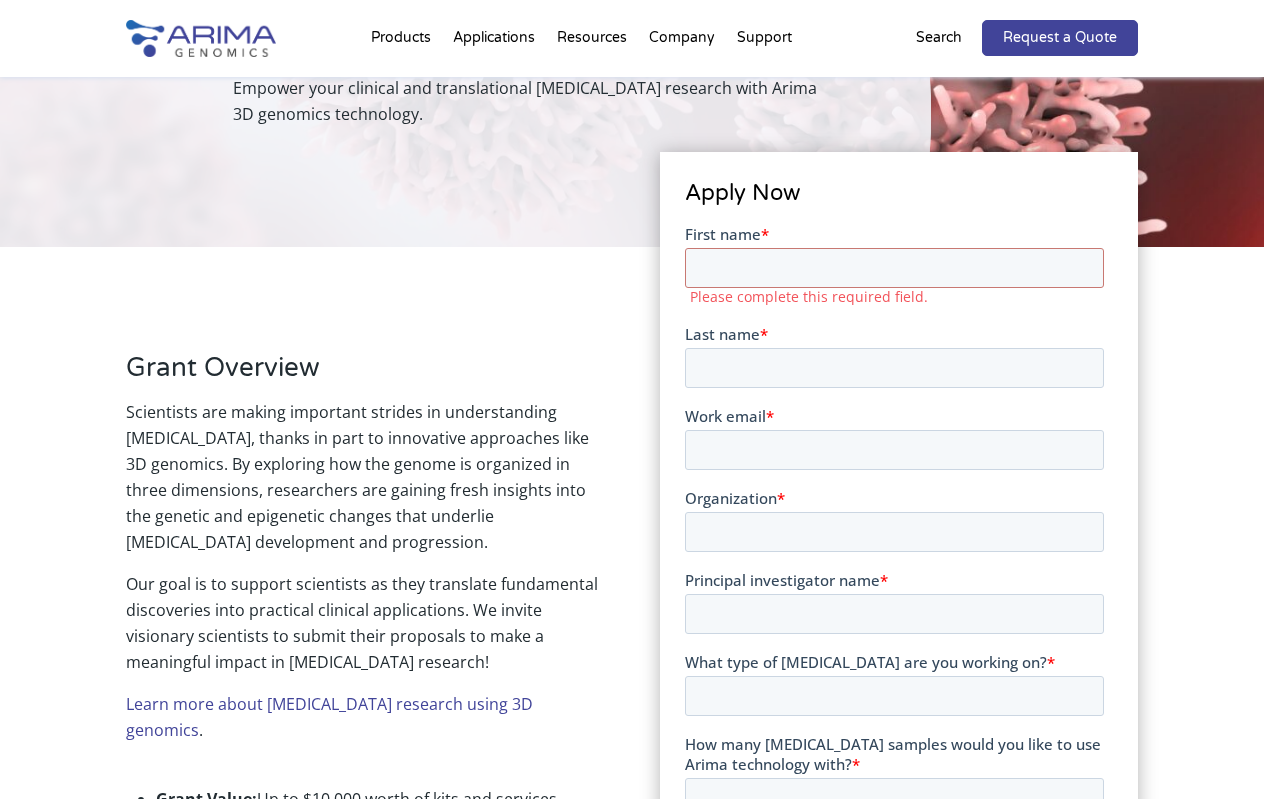 drag, startPoint x: 1367, startPoint y: 458, endPoint x: 875, endPoint y: 531, distance: 497.38617 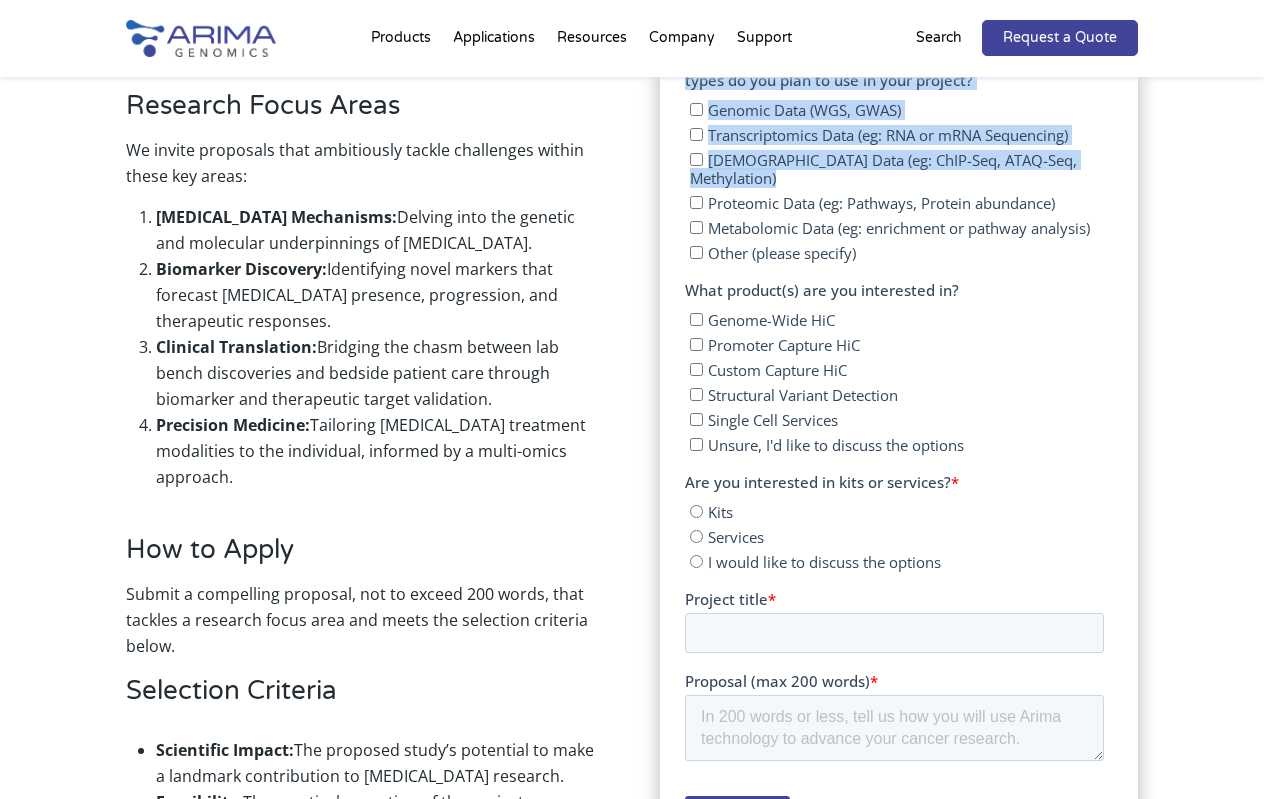 scroll, scrollTop: 1234, scrollLeft: 0, axis: vertical 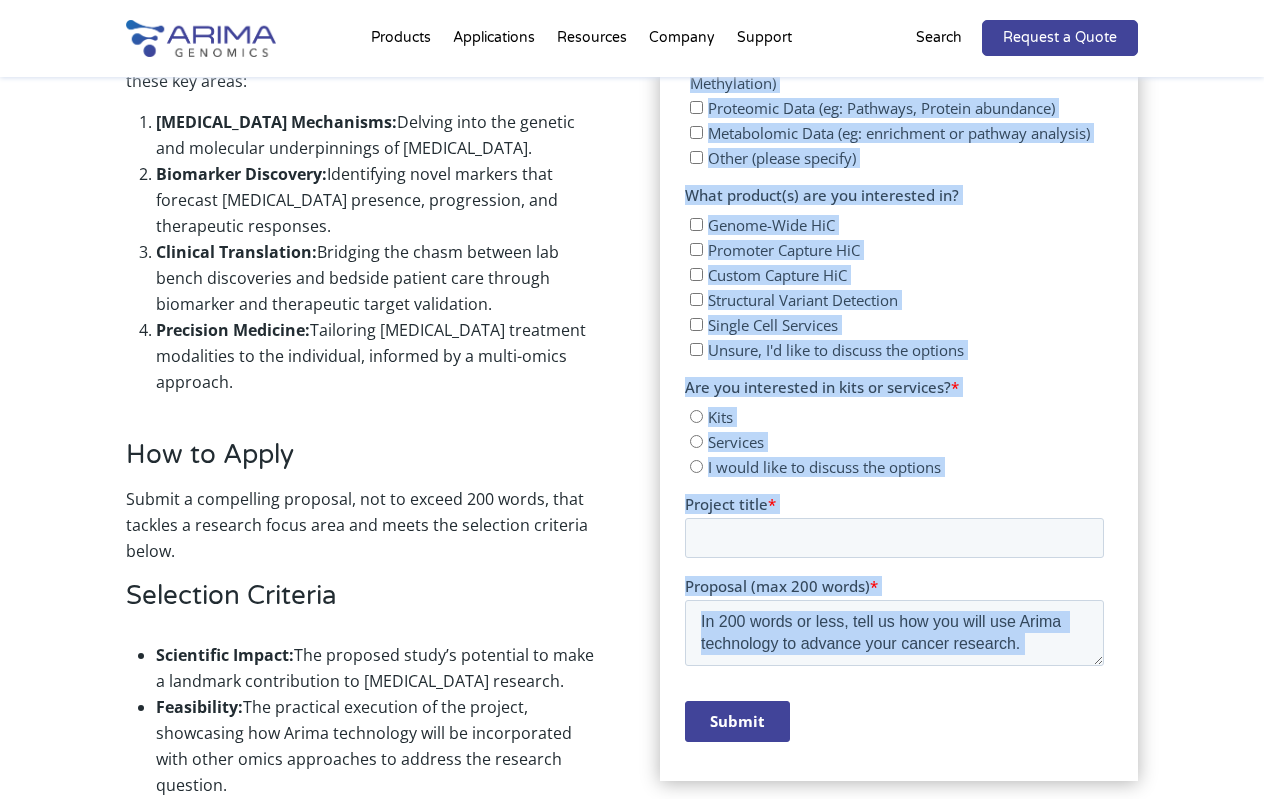 drag, startPoint x: 686, startPoint y: -729, endPoint x: 1803, endPoint y: -59, distance: 1302.5317 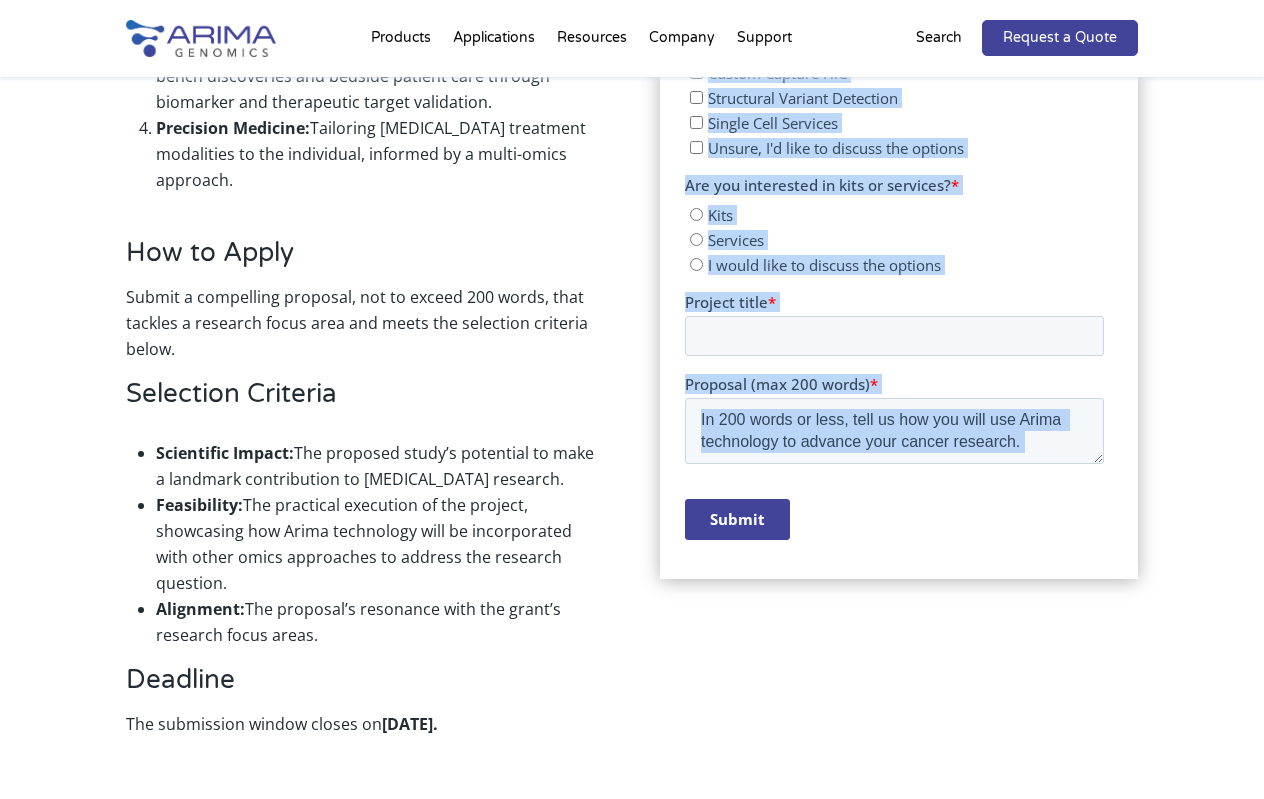 scroll, scrollTop: 1443, scrollLeft: 0, axis: vertical 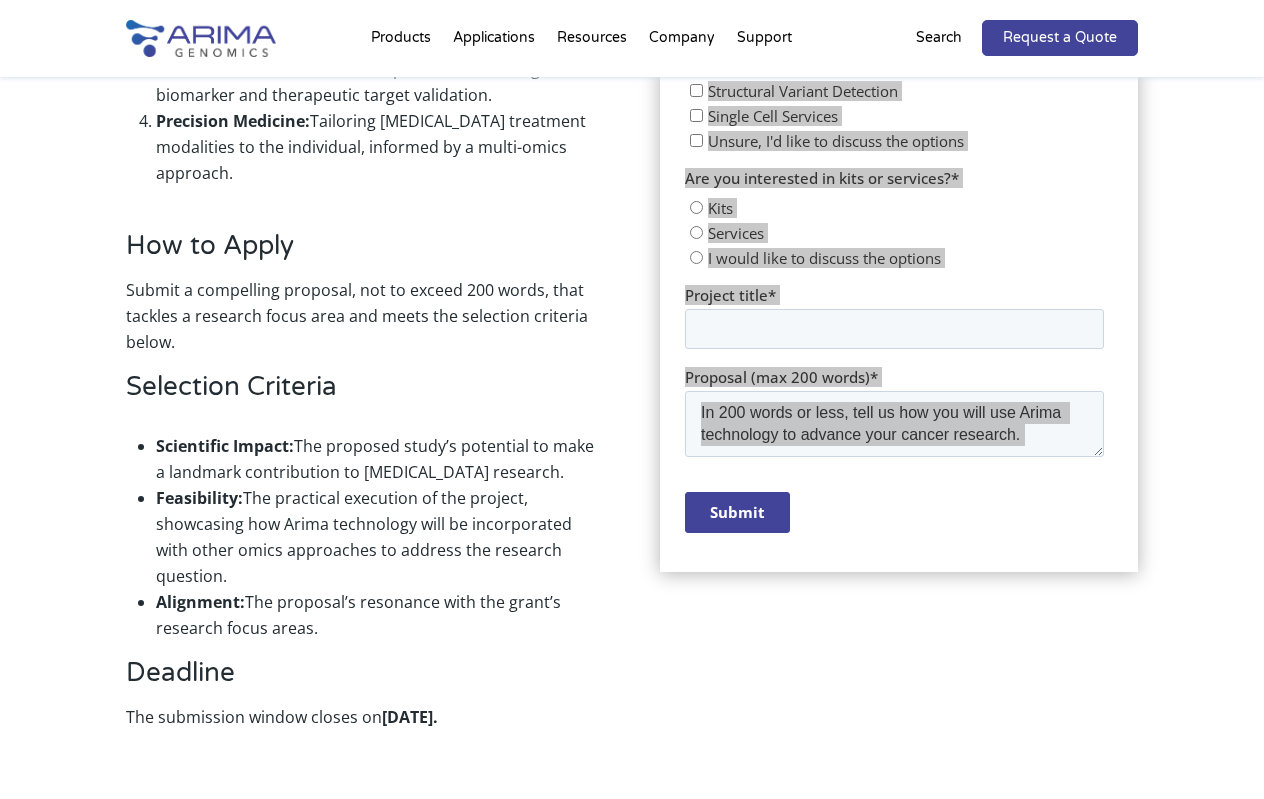 click on "Are you interested in kits or services?" at bounding box center (817, 178) 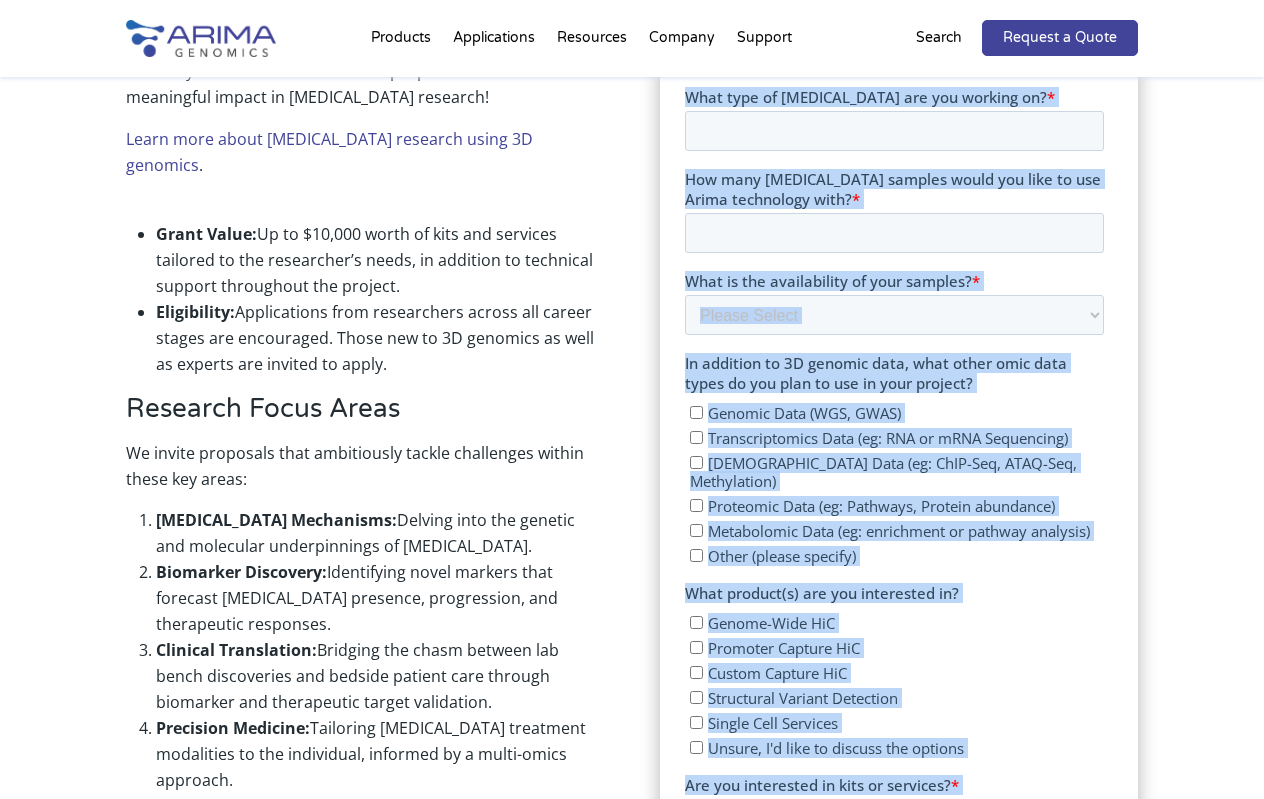 click on "Genomic Data (WGS, GWAS) Transcriptomics Data (eg: RNA or mRNA Sequencing) Epigenomic Data (eg: ChIP-Seq, ATAQ-Seq, Methylation) Proteomic Data (eg: Pathways, Protein abundance) Metabolomic Data (eg: enrichment or pathway analysis) Other (please specify)" at bounding box center [893, 481] 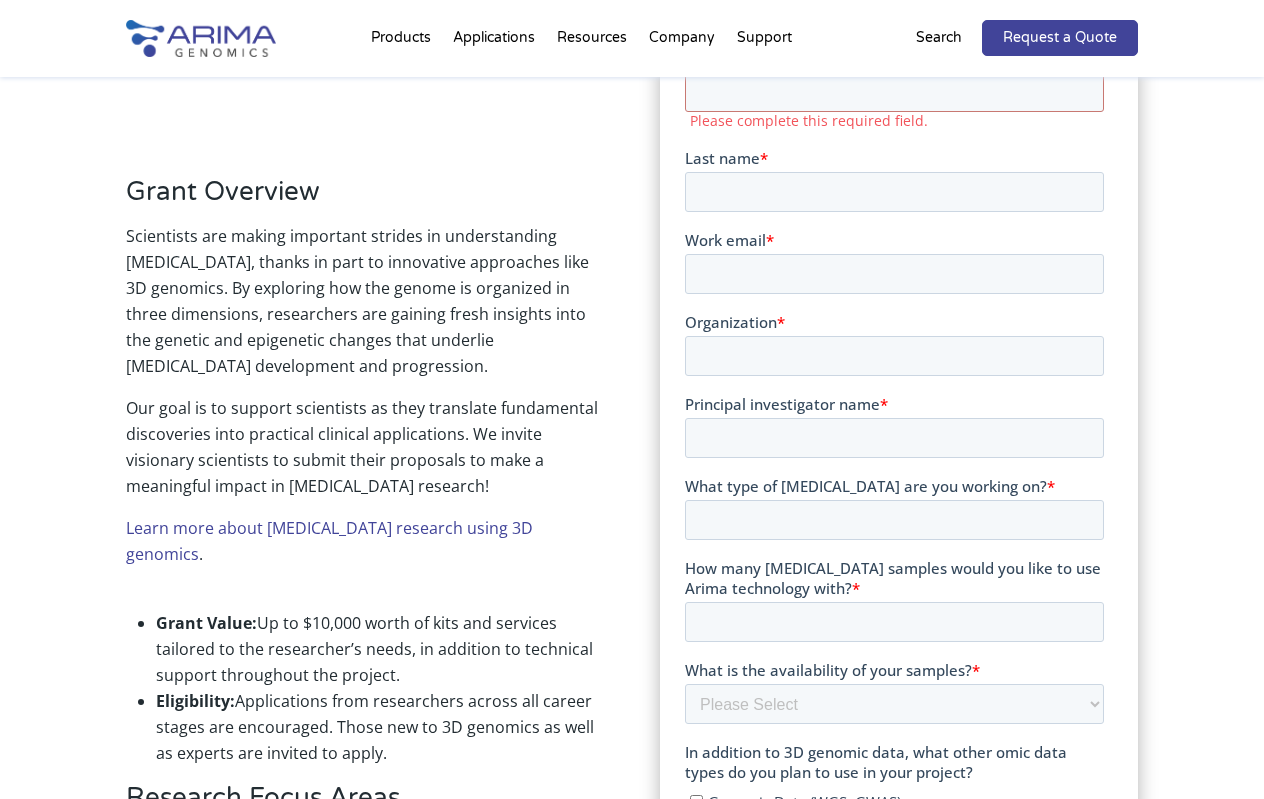scroll, scrollTop: 446, scrollLeft: 0, axis: vertical 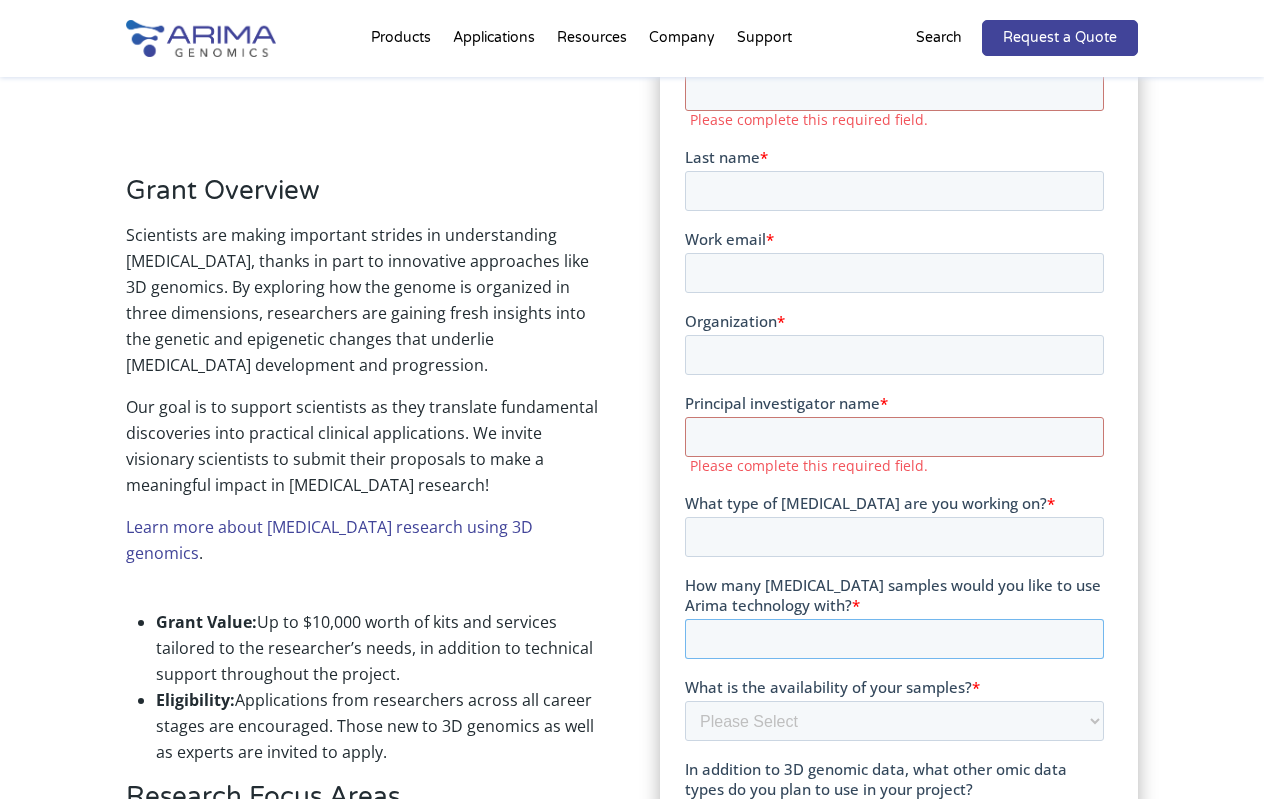 click on "How many cancer samples would you like to use Arima technology with? *" at bounding box center [893, 638] 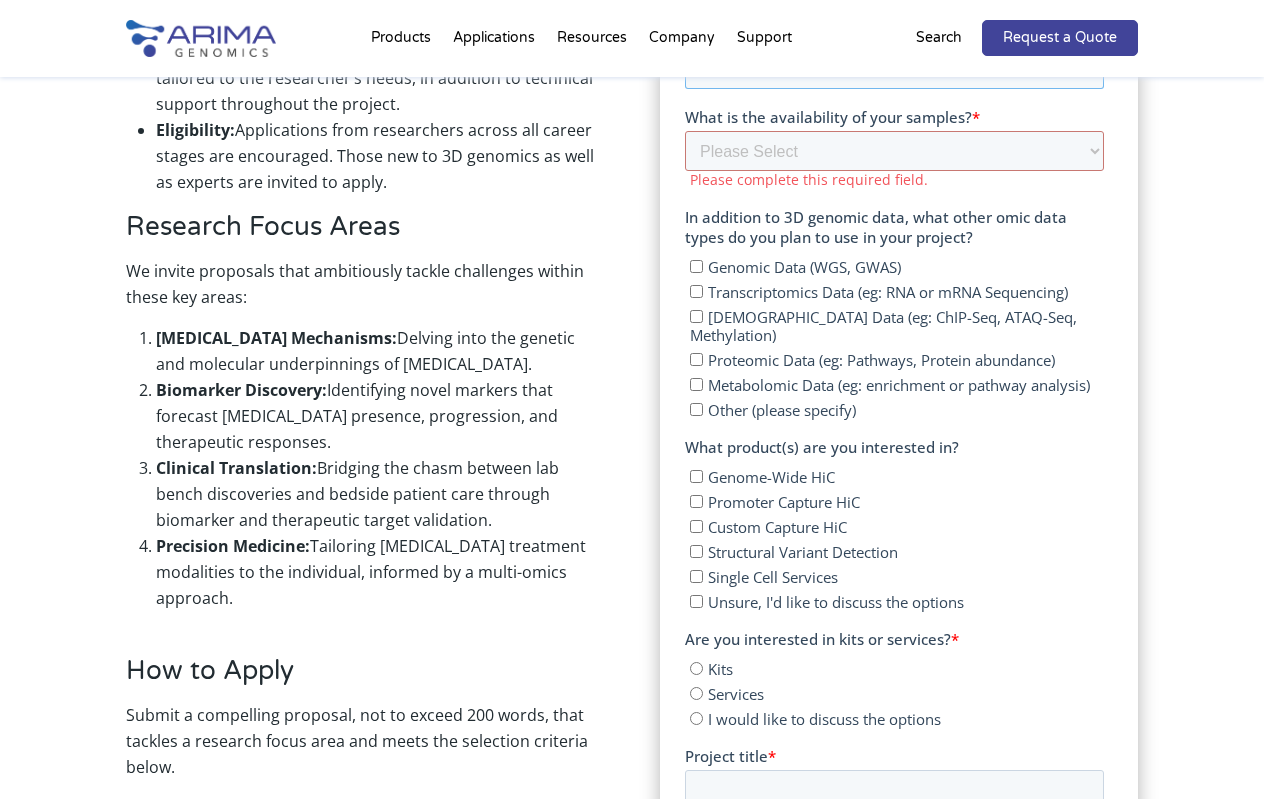 scroll, scrollTop: 1016, scrollLeft: 0, axis: vertical 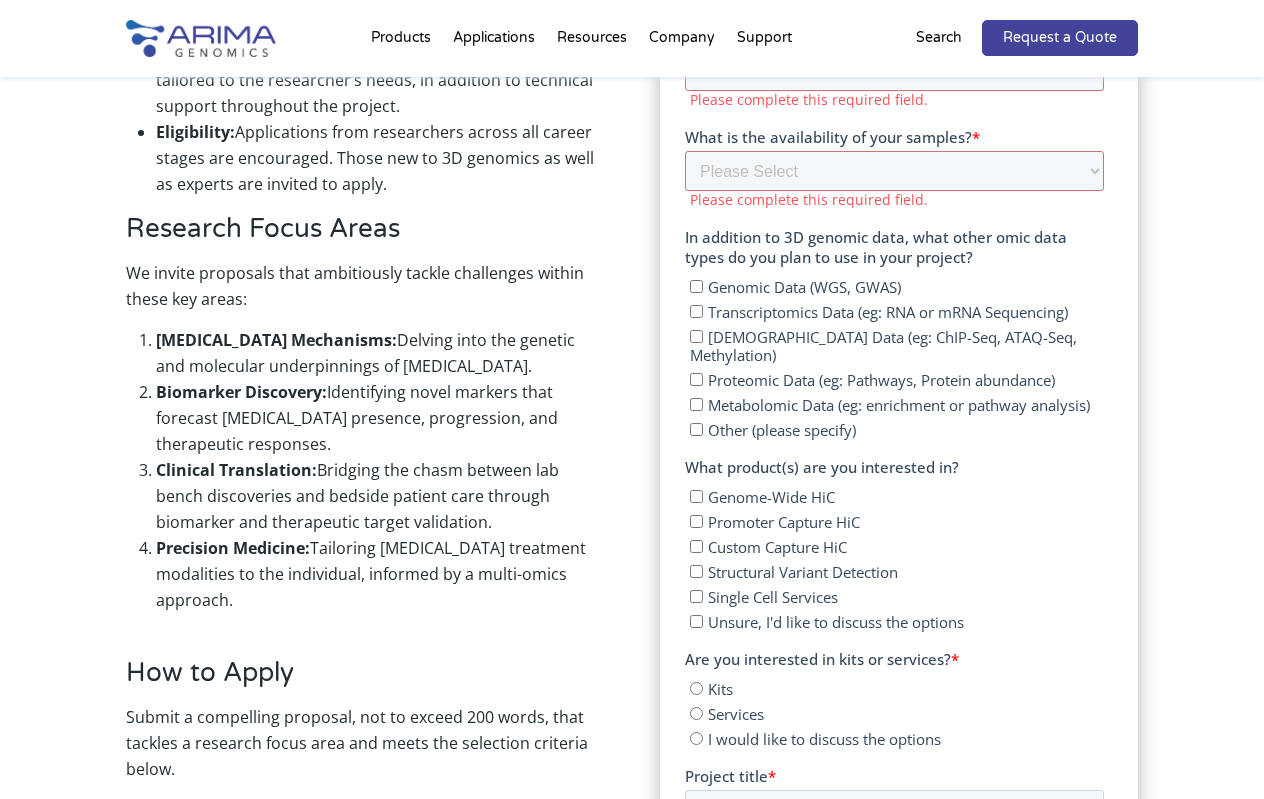 click on "Single Cell Services" at bounding box center (772, 597) 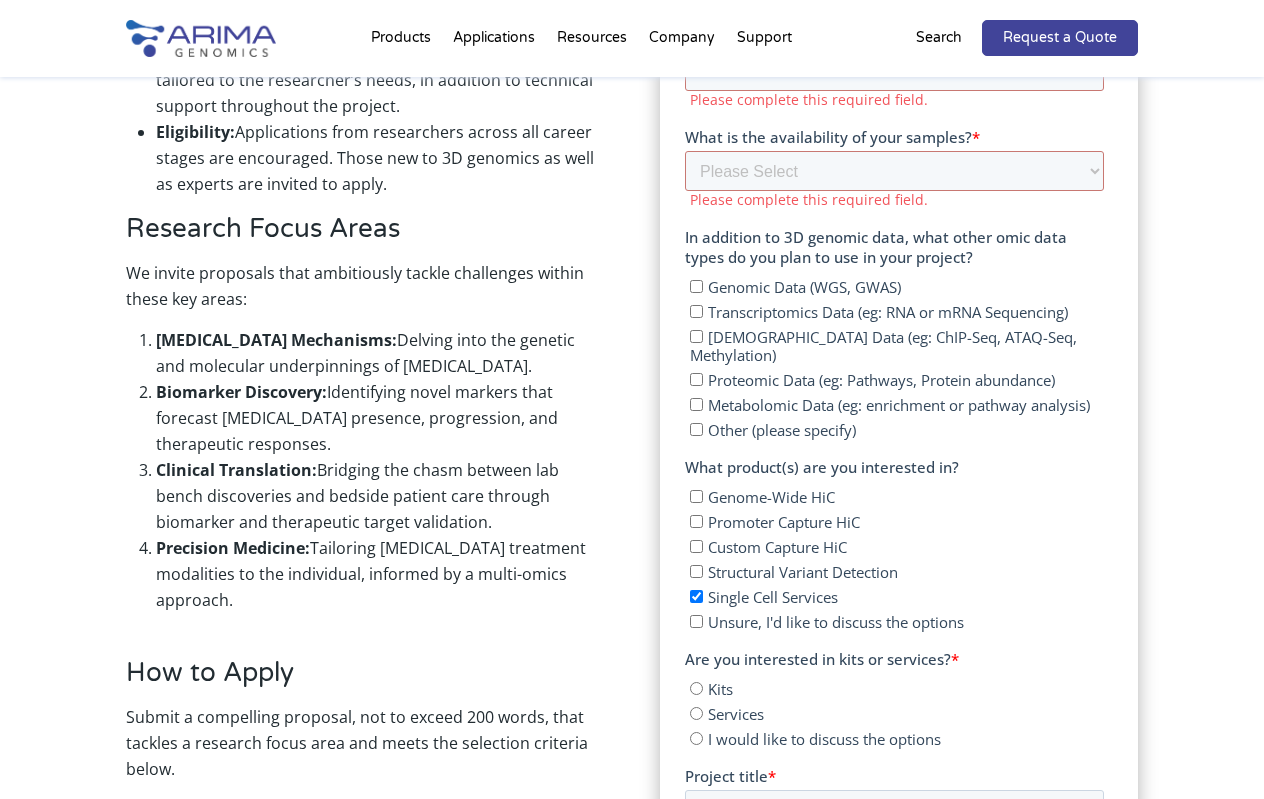 checkbox on "true" 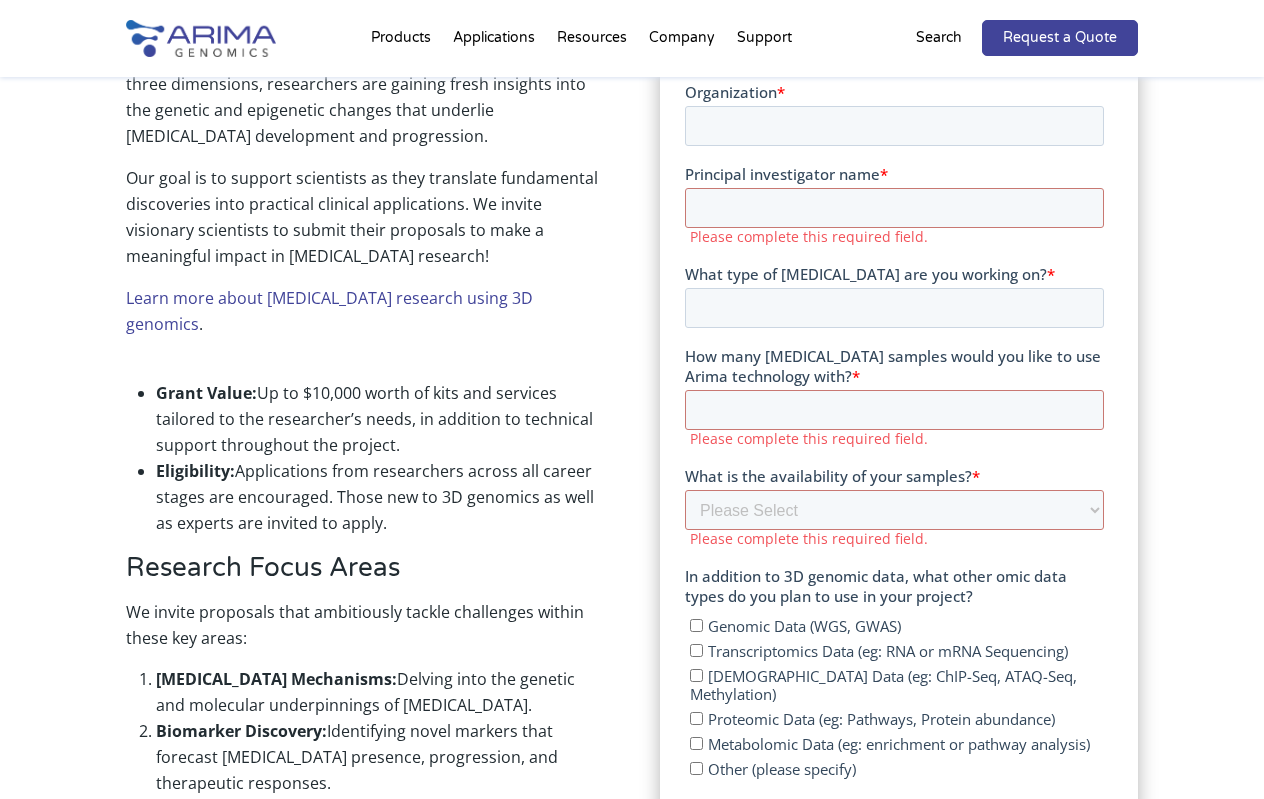 scroll, scrollTop: 656, scrollLeft: 0, axis: vertical 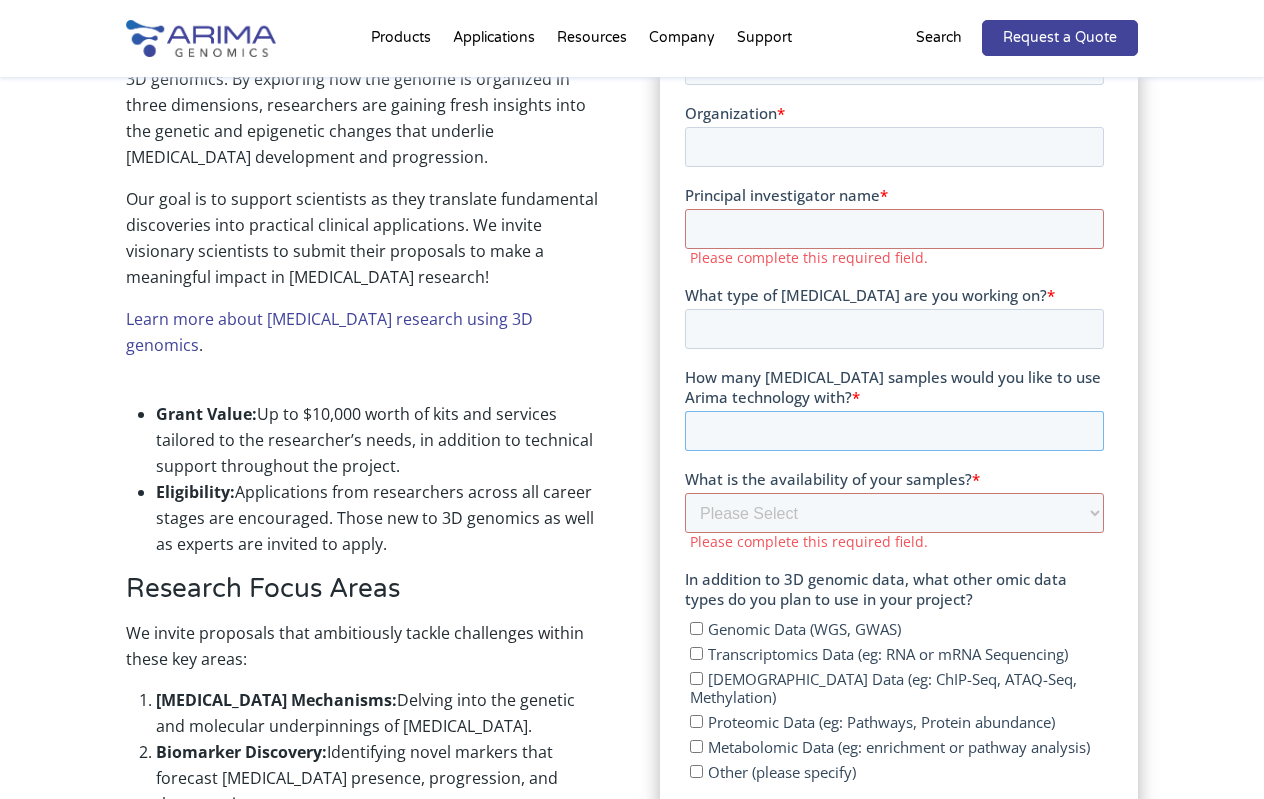 click on "How many cancer samples would you like to use Arima technology with? *" at bounding box center (893, 431) 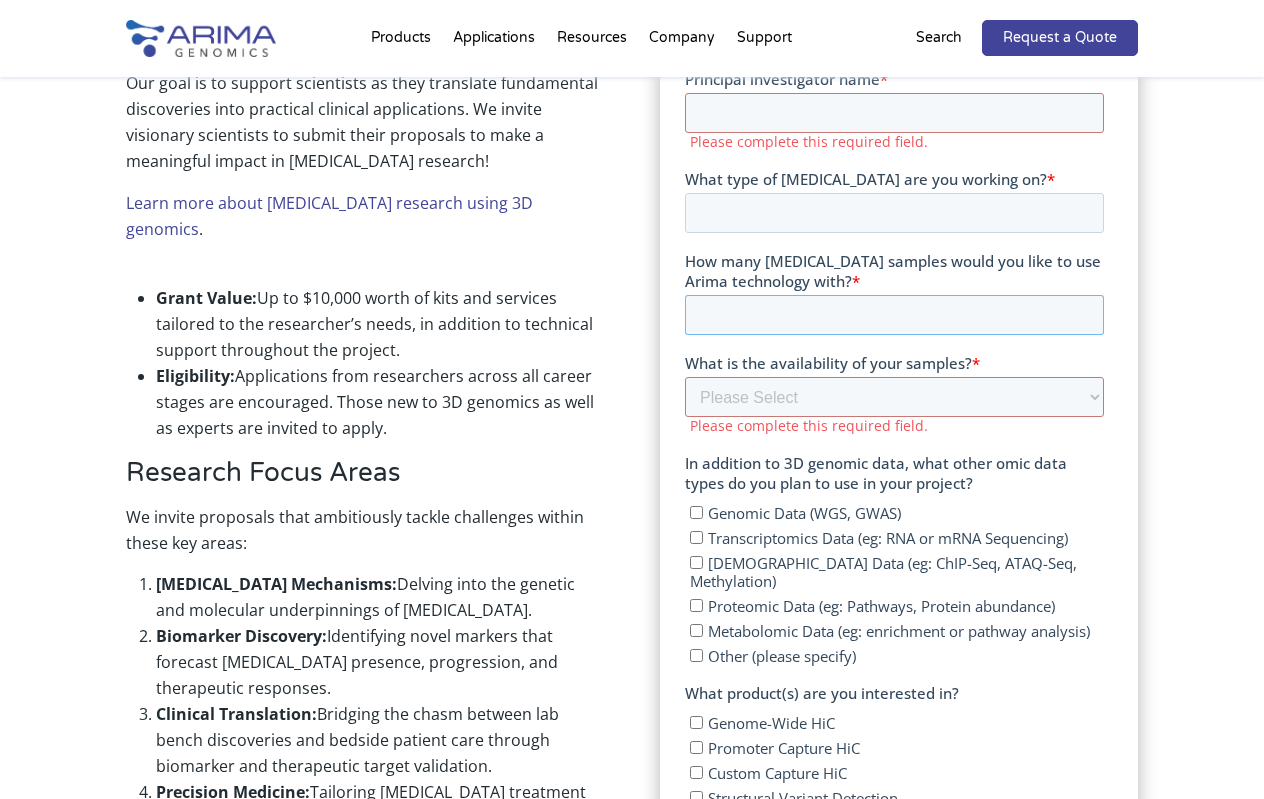 scroll, scrollTop: 790, scrollLeft: 0, axis: vertical 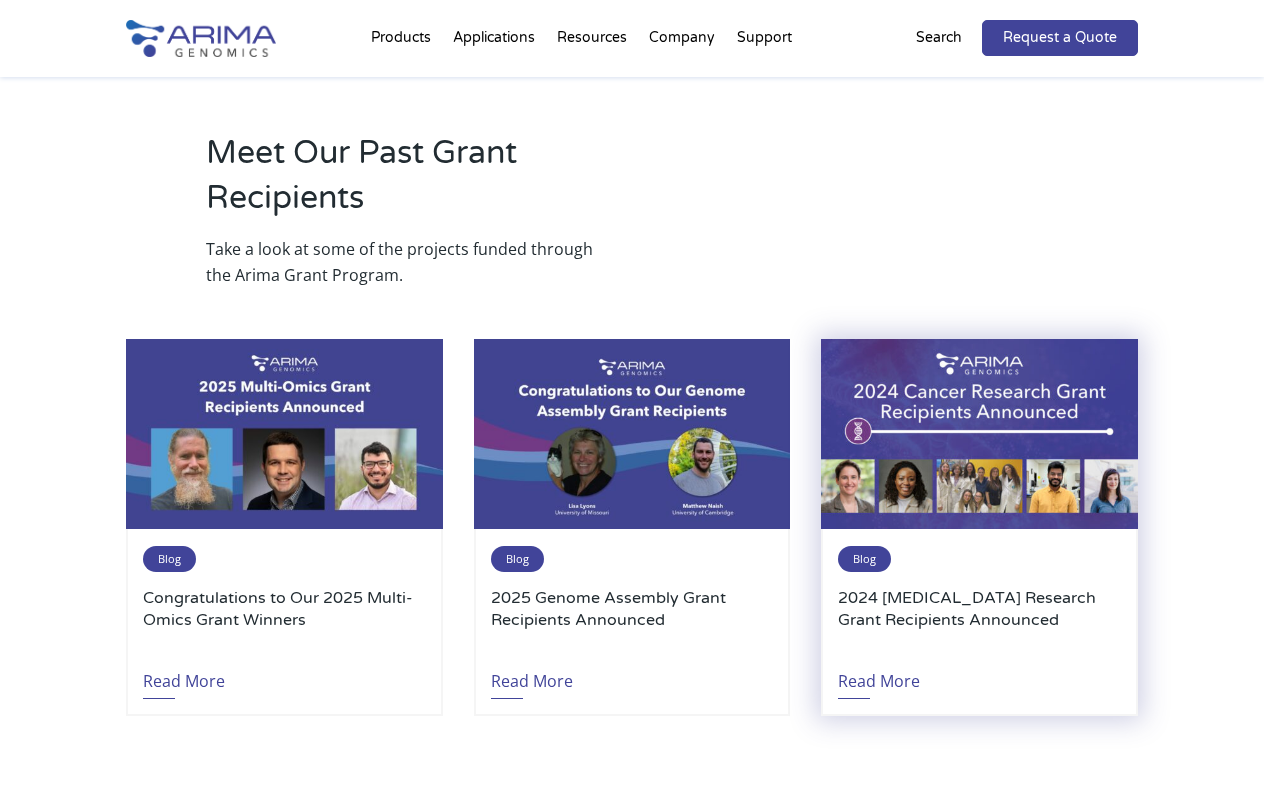 click on "2024 [MEDICAL_DATA] Research Grant Recipients Announced" at bounding box center (979, 620) 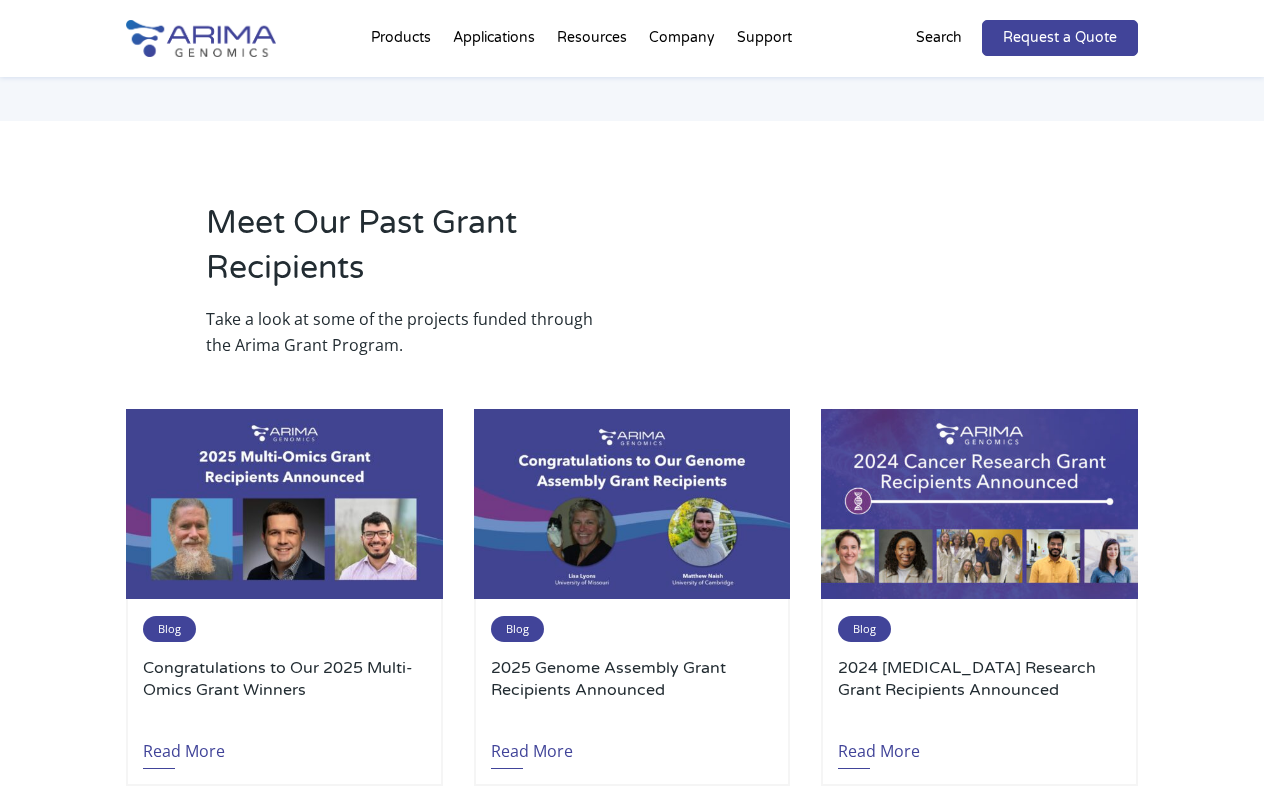 scroll, scrollTop: 3594, scrollLeft: 0, axis: vertical 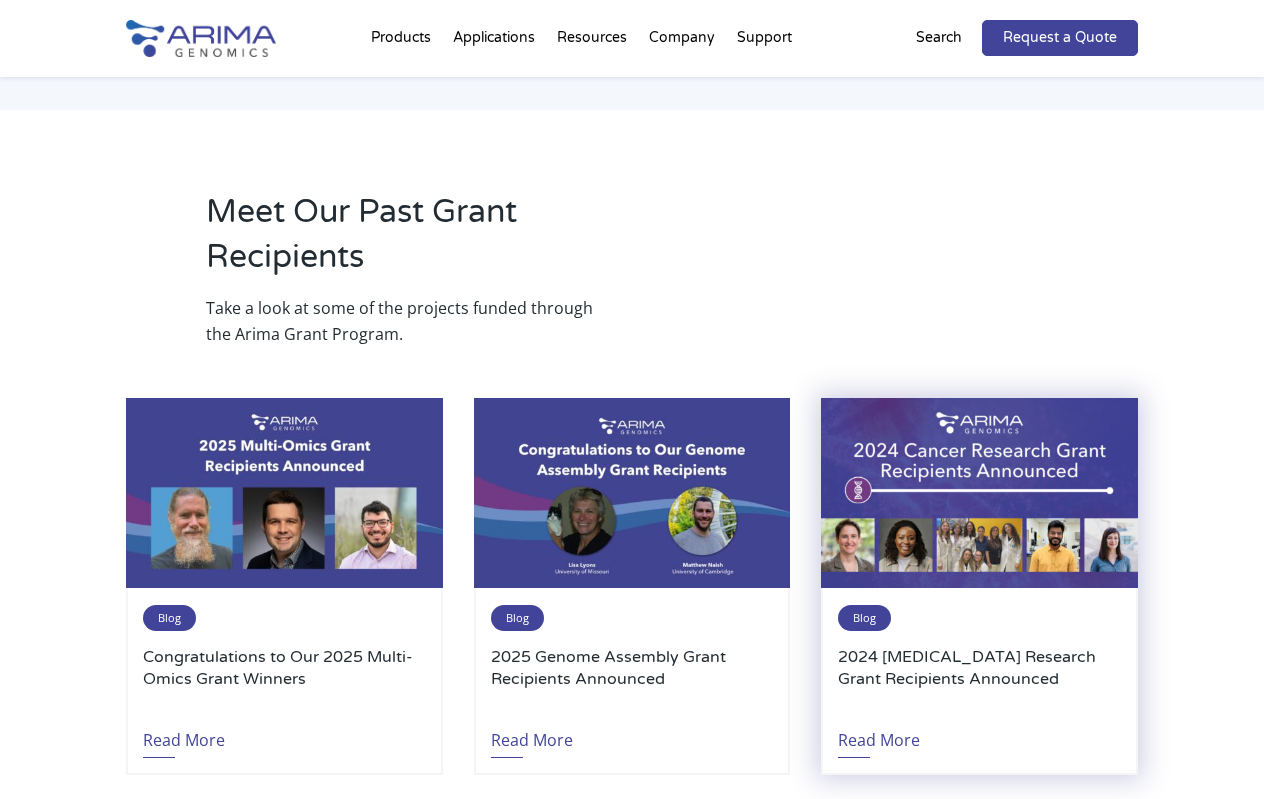 click on "2024 [MEDICAL_DATA] Research Grant Recipients Announced" at bounding box center (979, 679) 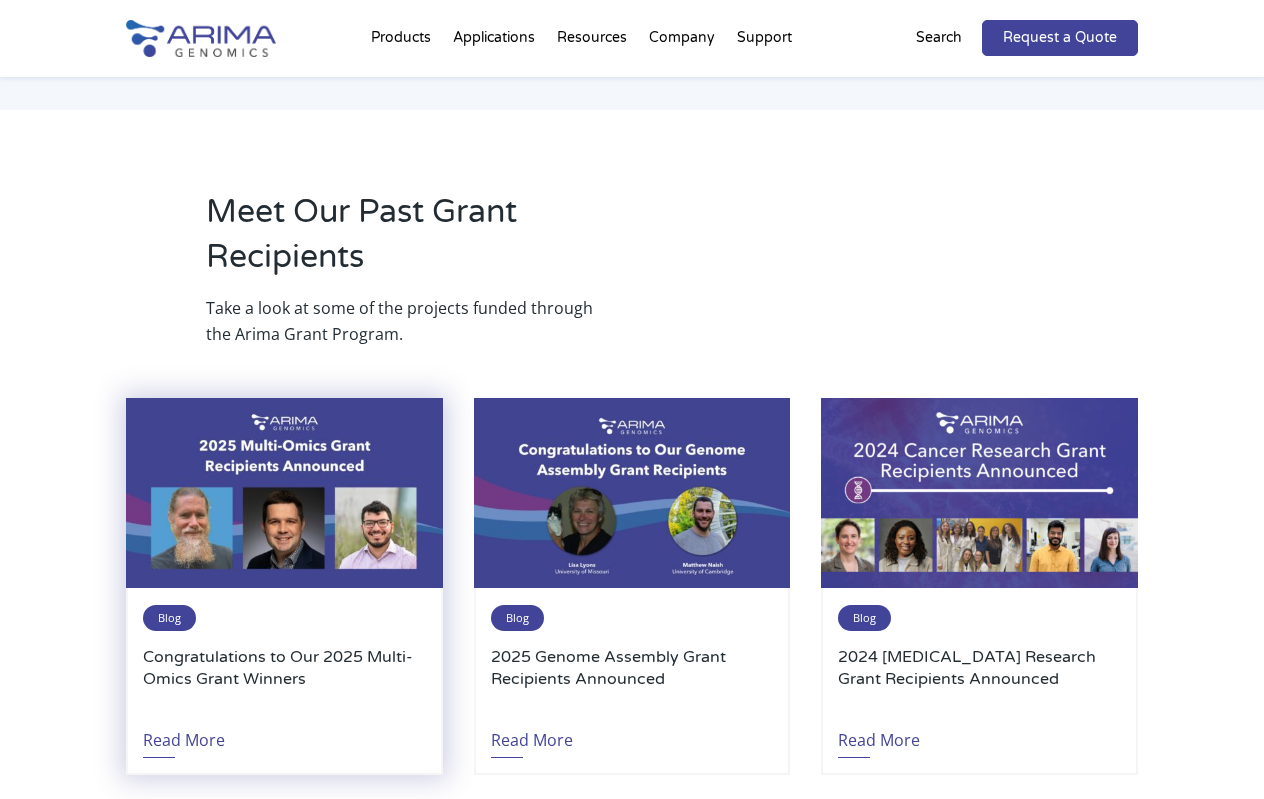 click on "Congratulations to Our 2025 Multi-Omics Grant Winners" at bounding box center [284, 679] 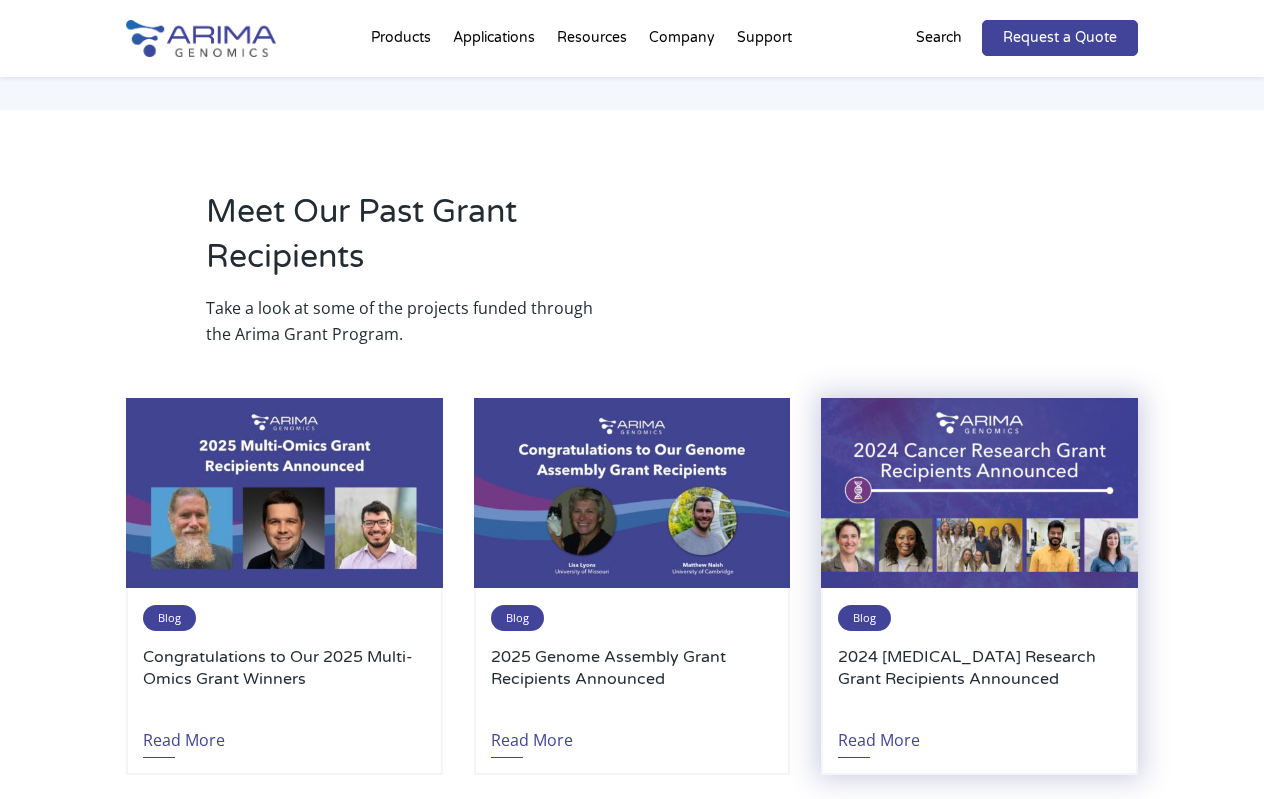click on "2024 [MEDICAL_DATA] Research Grant Recipients Announced" at bounding box center (979, 679) 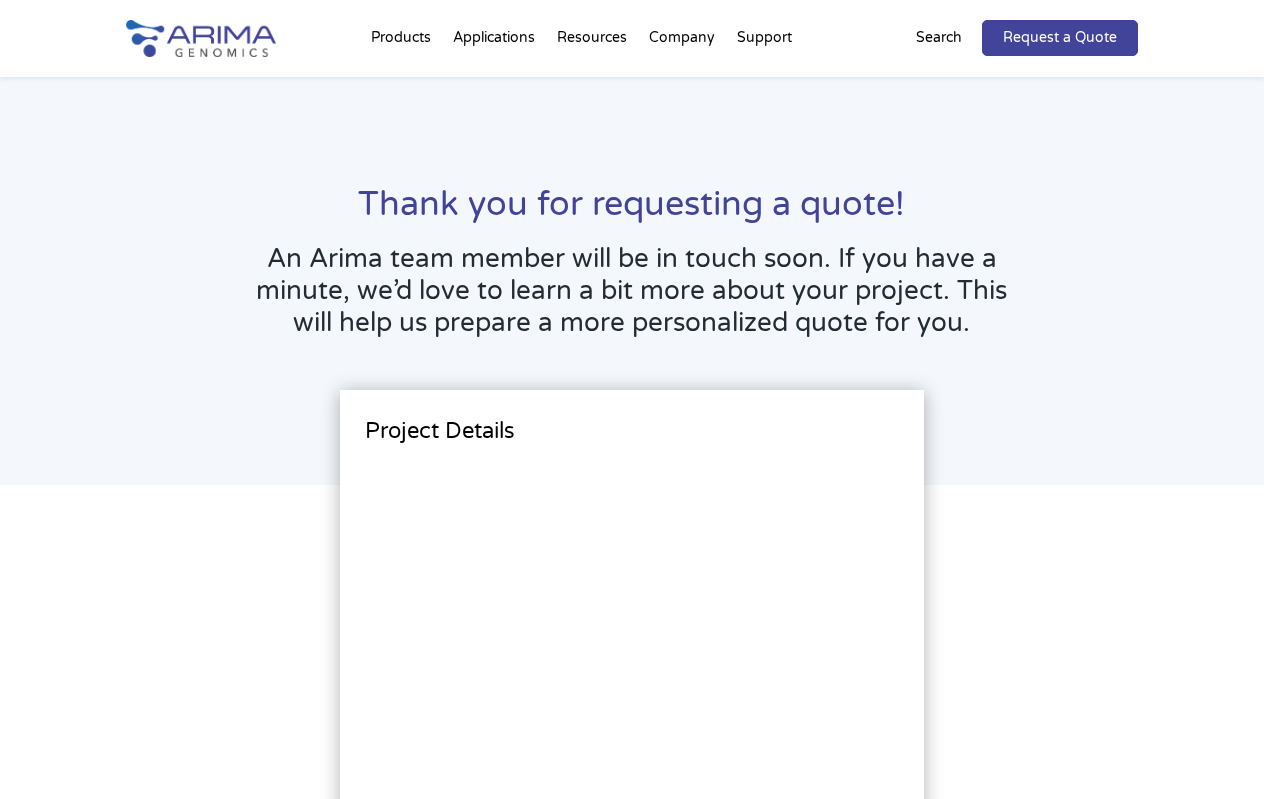 scroll, scrollTop: 0, scrollLeft: 0, axis: both 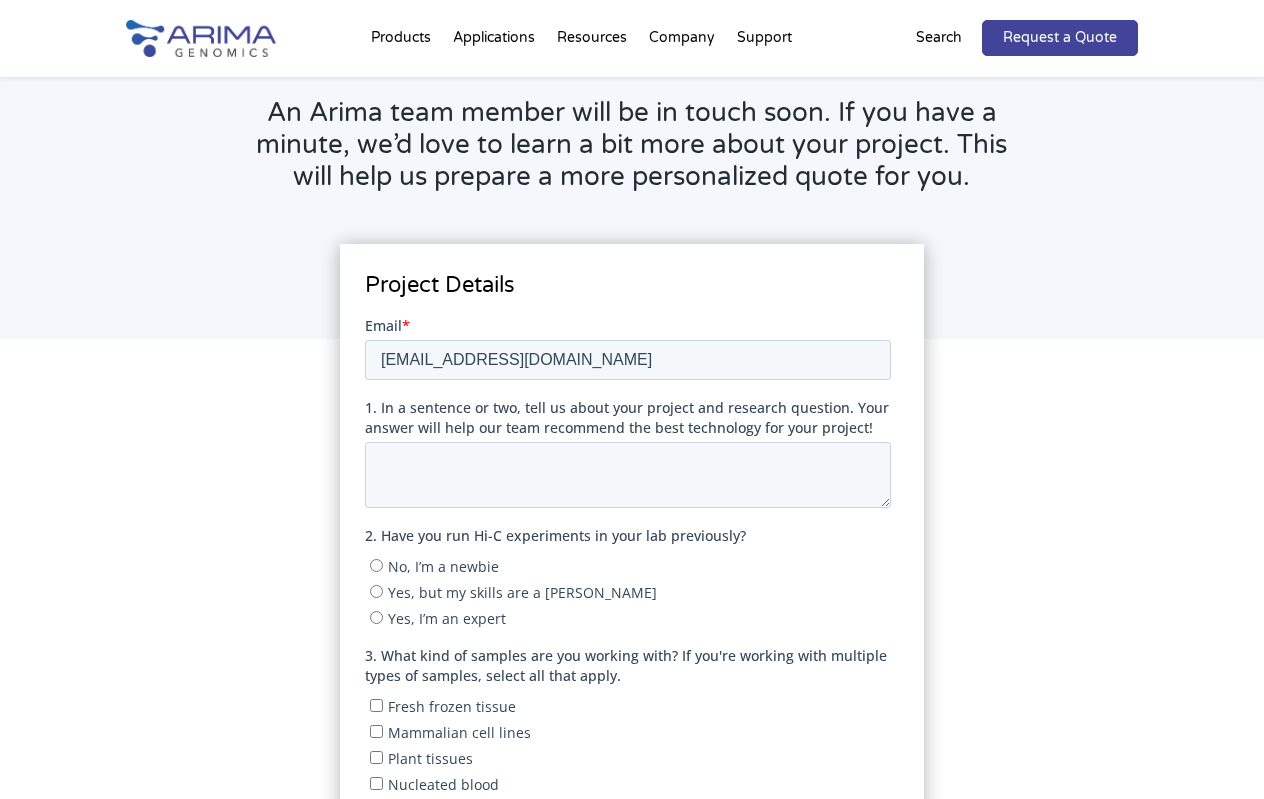 click at bounding box center [201, 38] 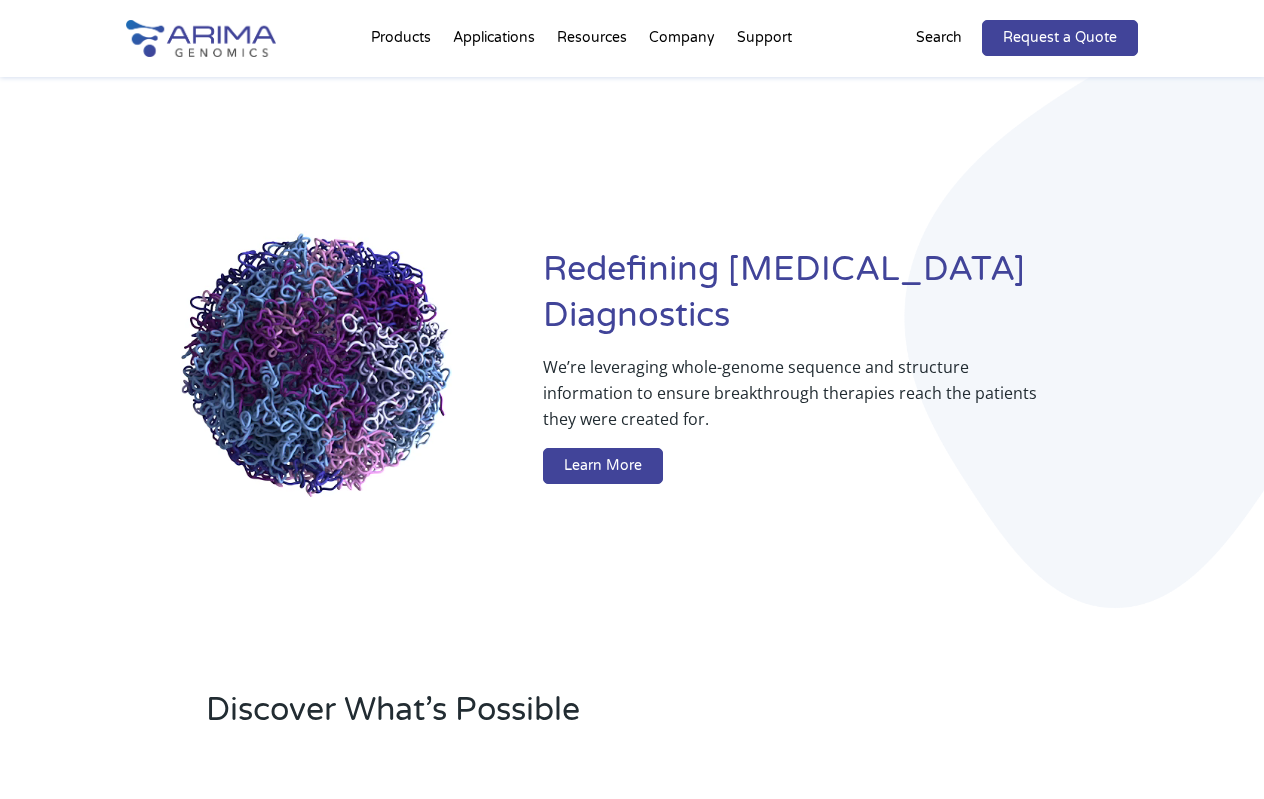 scroll, scrollTop: 0, scrollLeft: 0, axis: both 